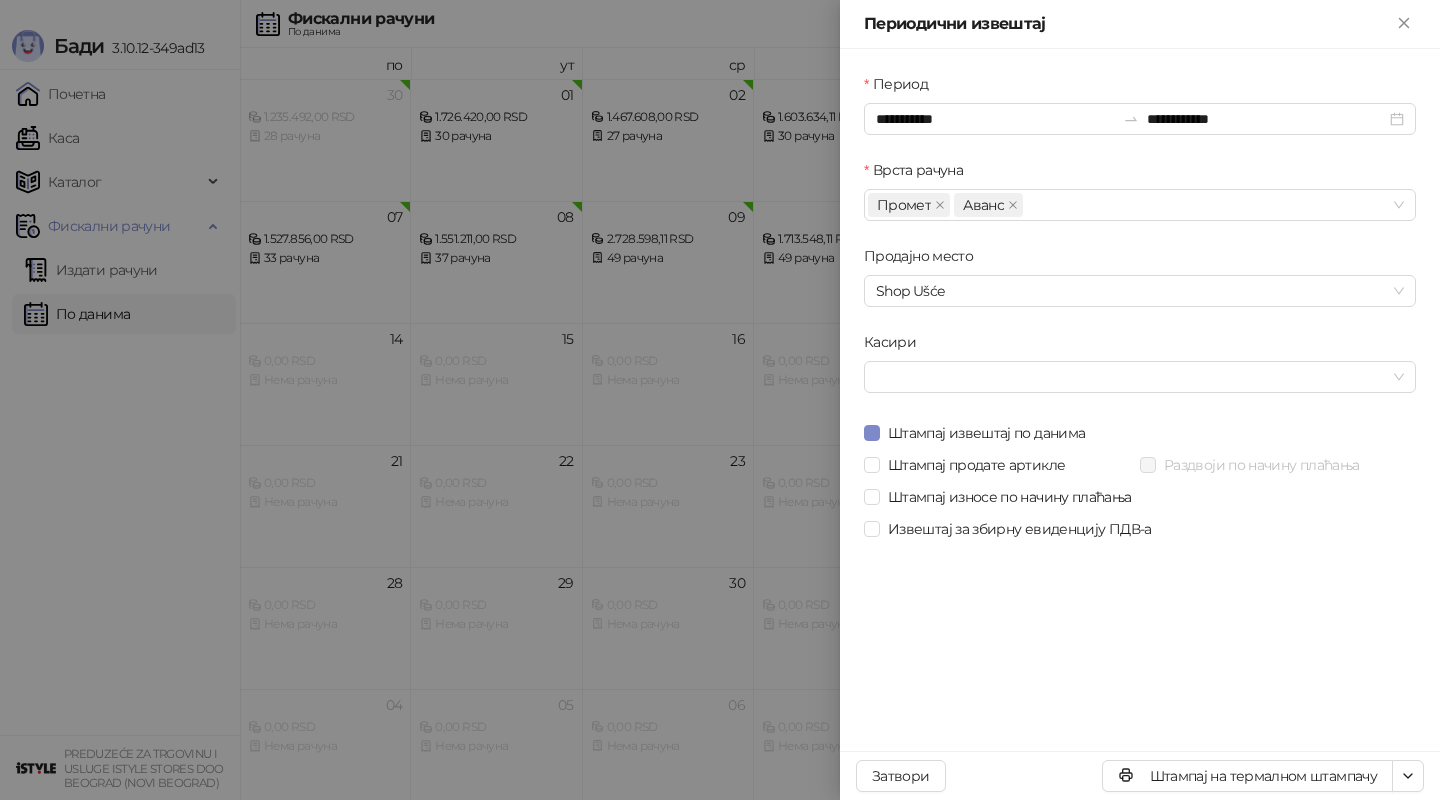 scroll, scrollTop: 0, scrollLeft: 0, axis: both 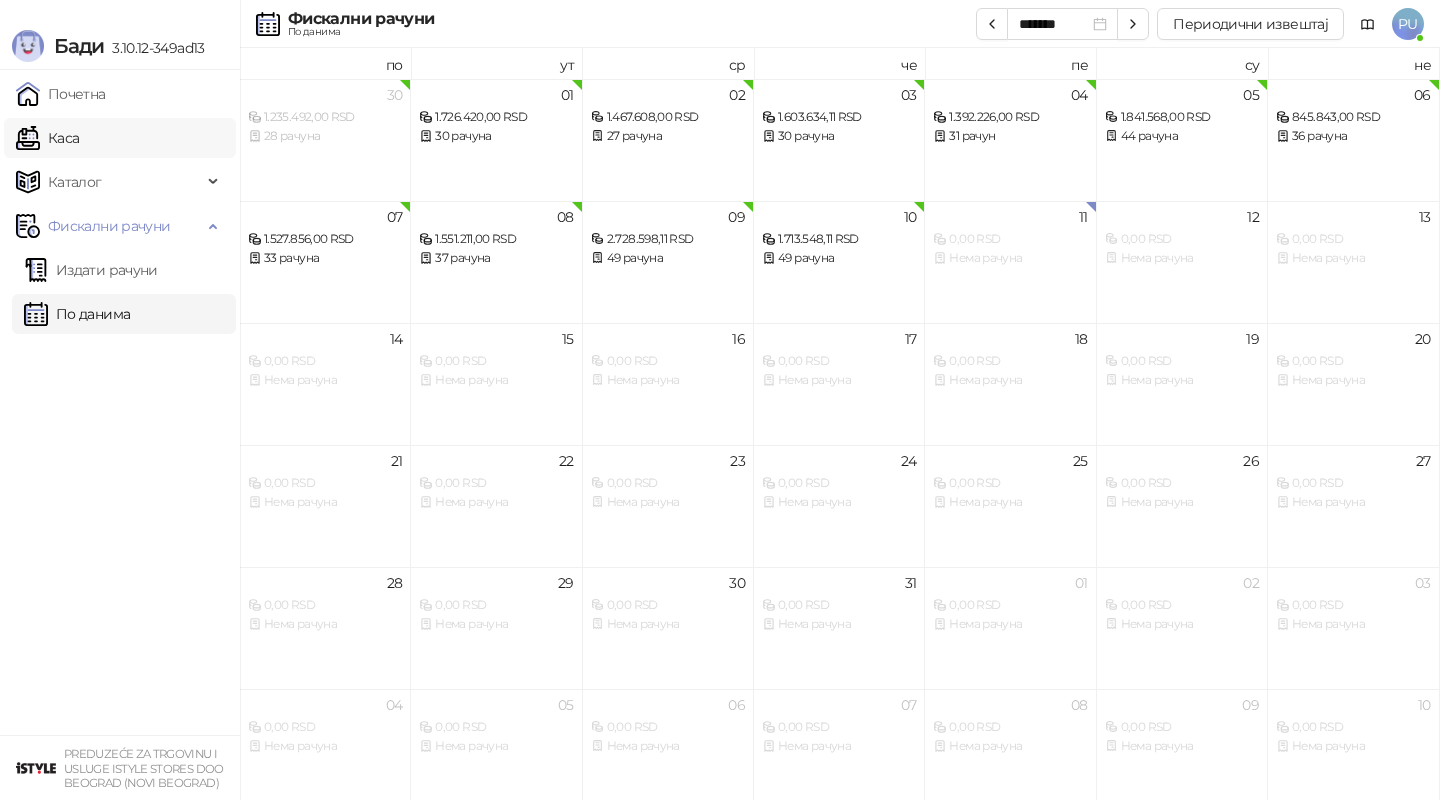 click on "Каса" at bounding box center [47, 138] 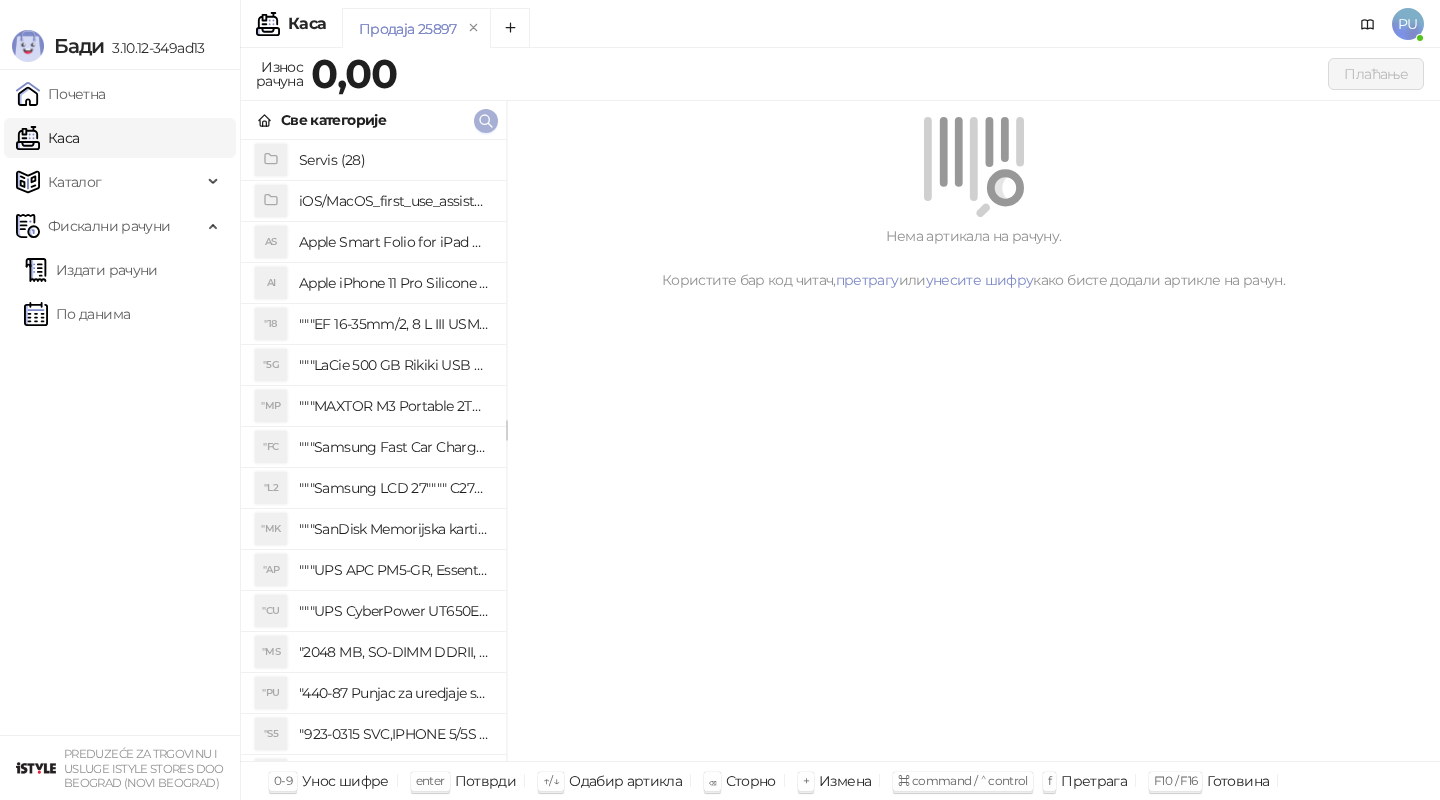 click 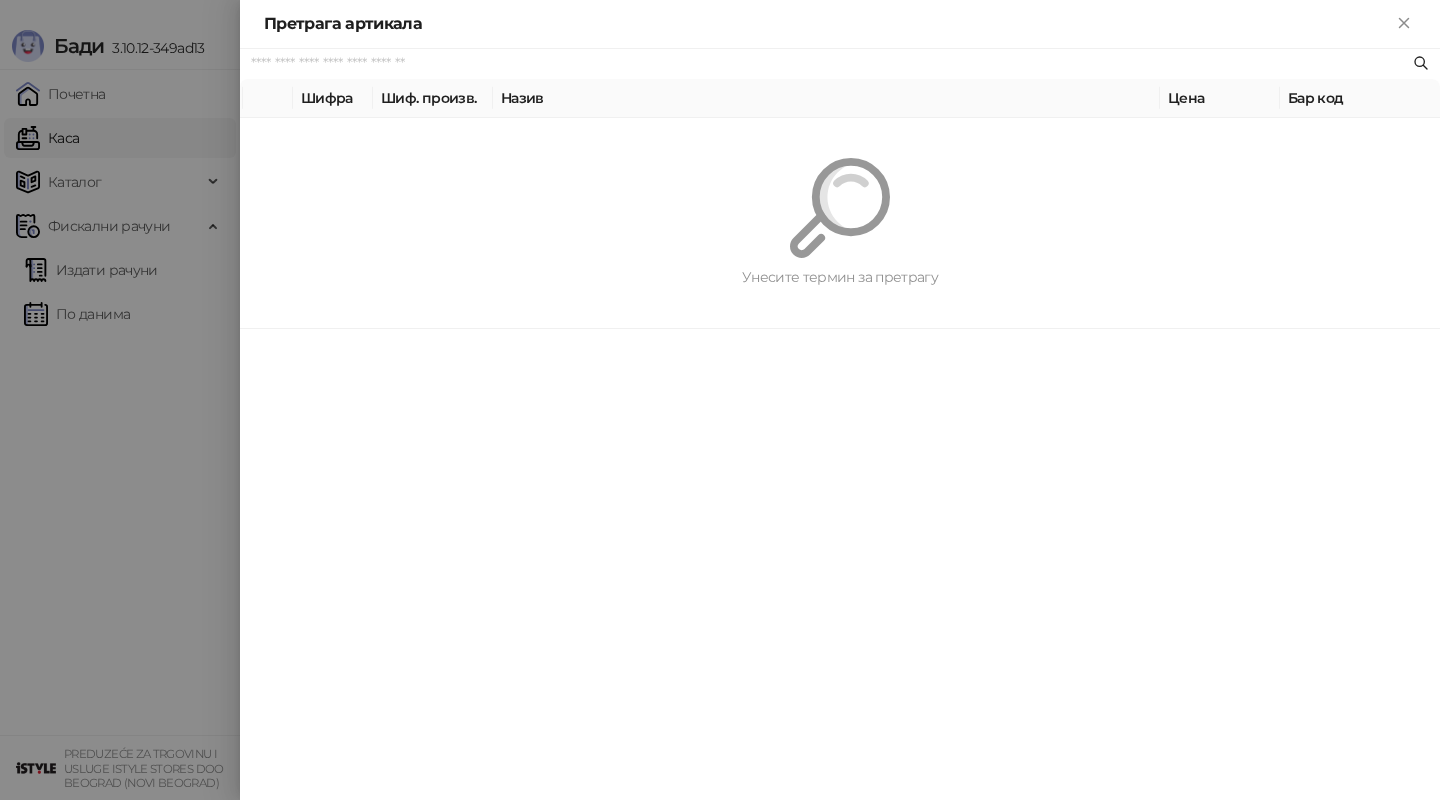 paste on "********" 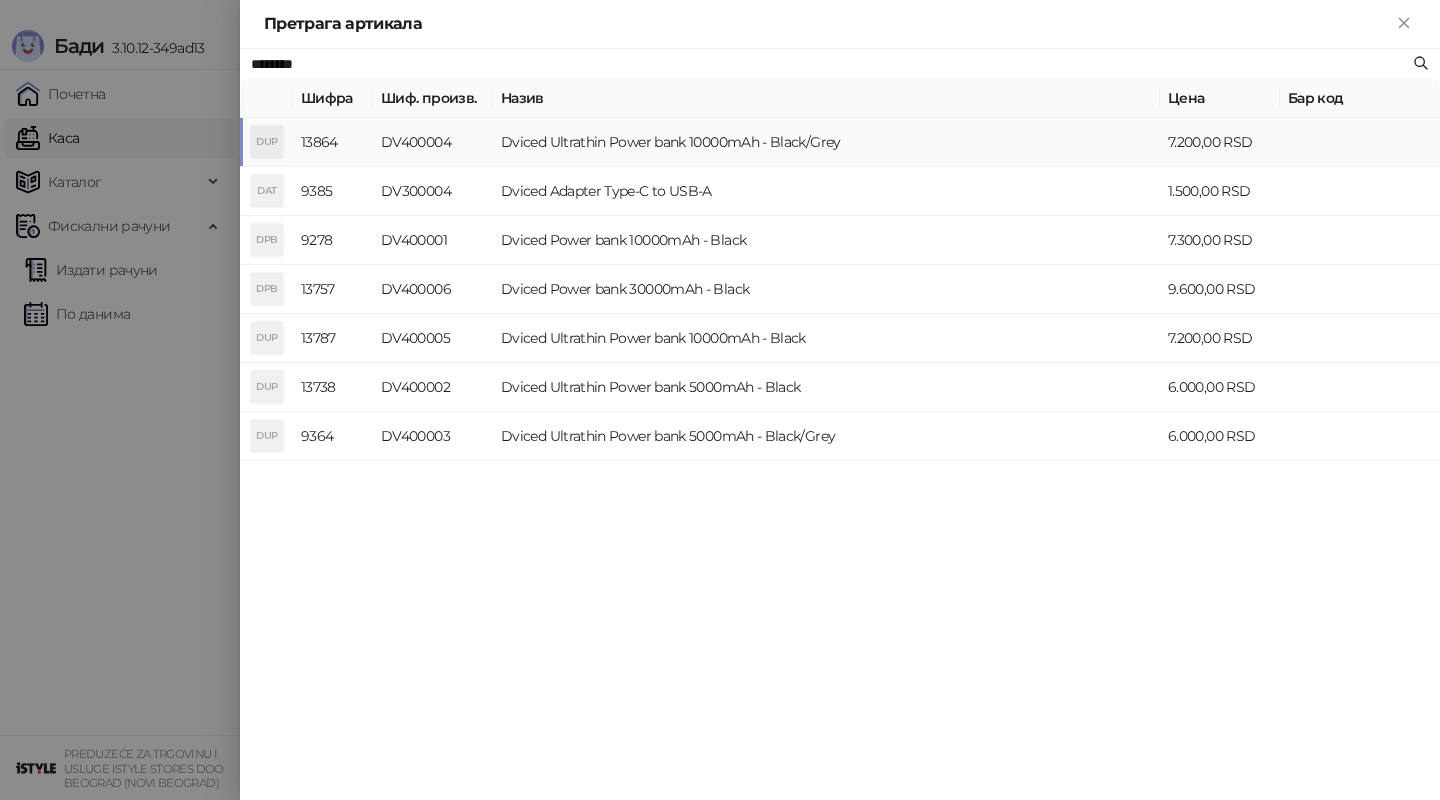 click on "Dviced Ultrathin Power bank 10000mAh - Black/Grey" at bounding box center [826, 142] 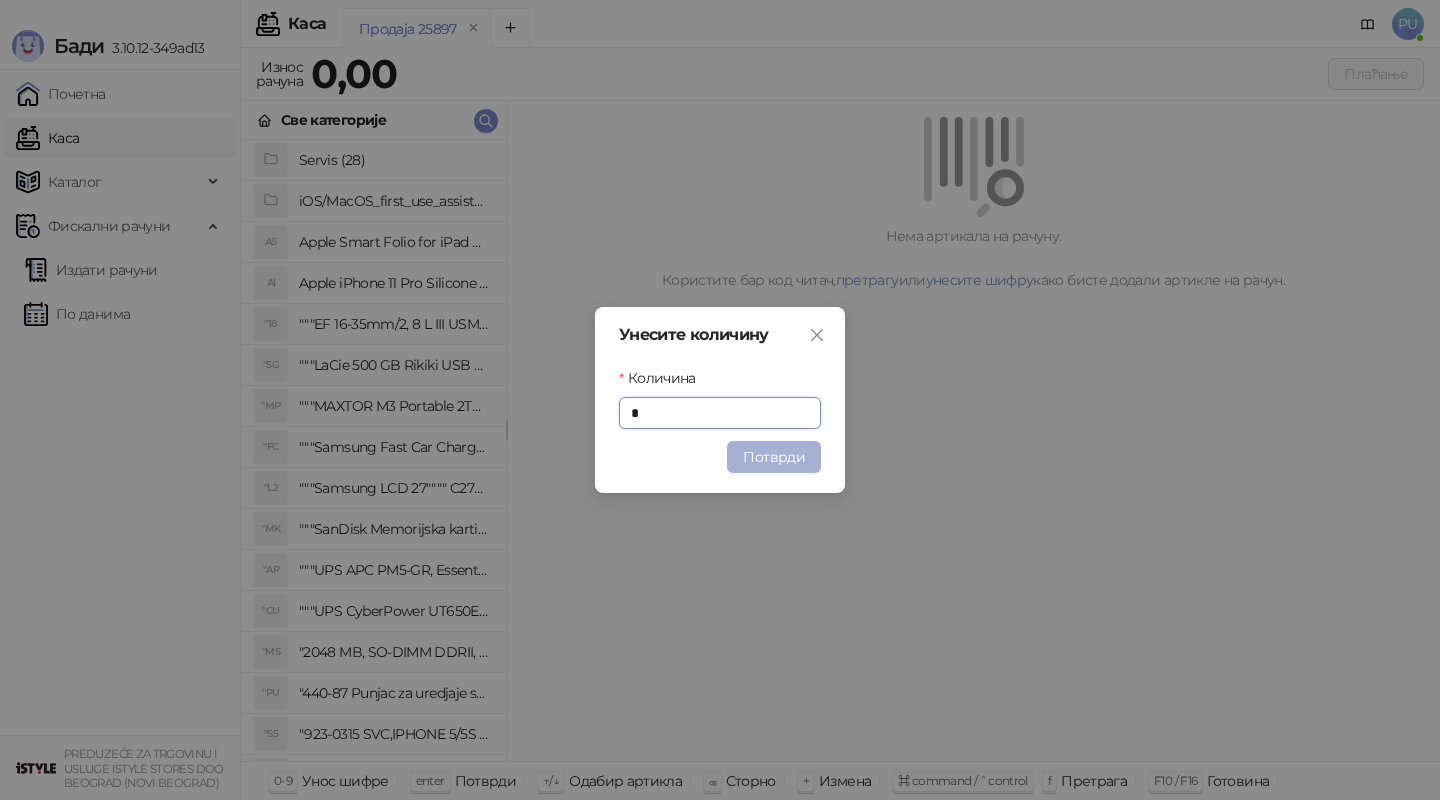 click on "Потврди" at bounding box center [774, 457] 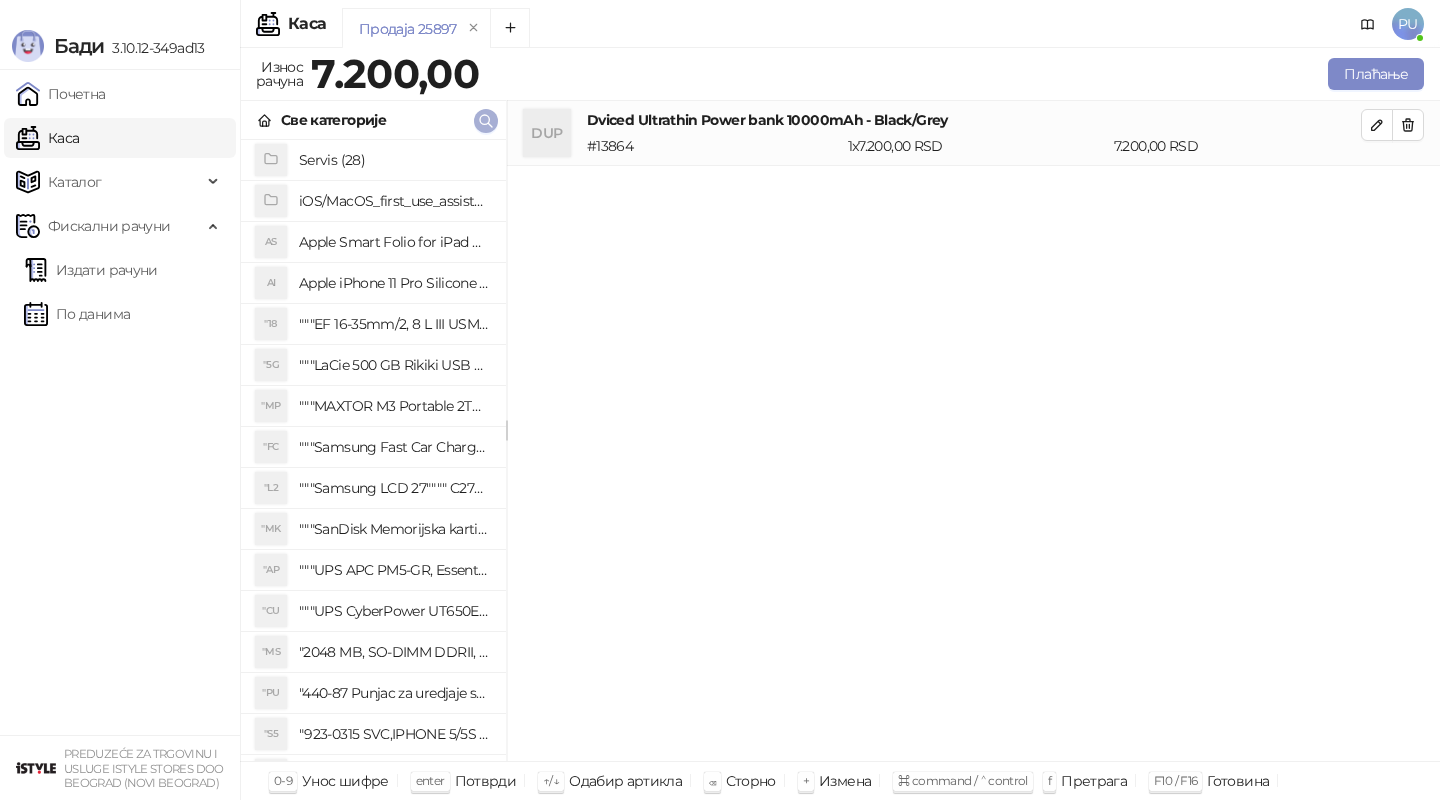click 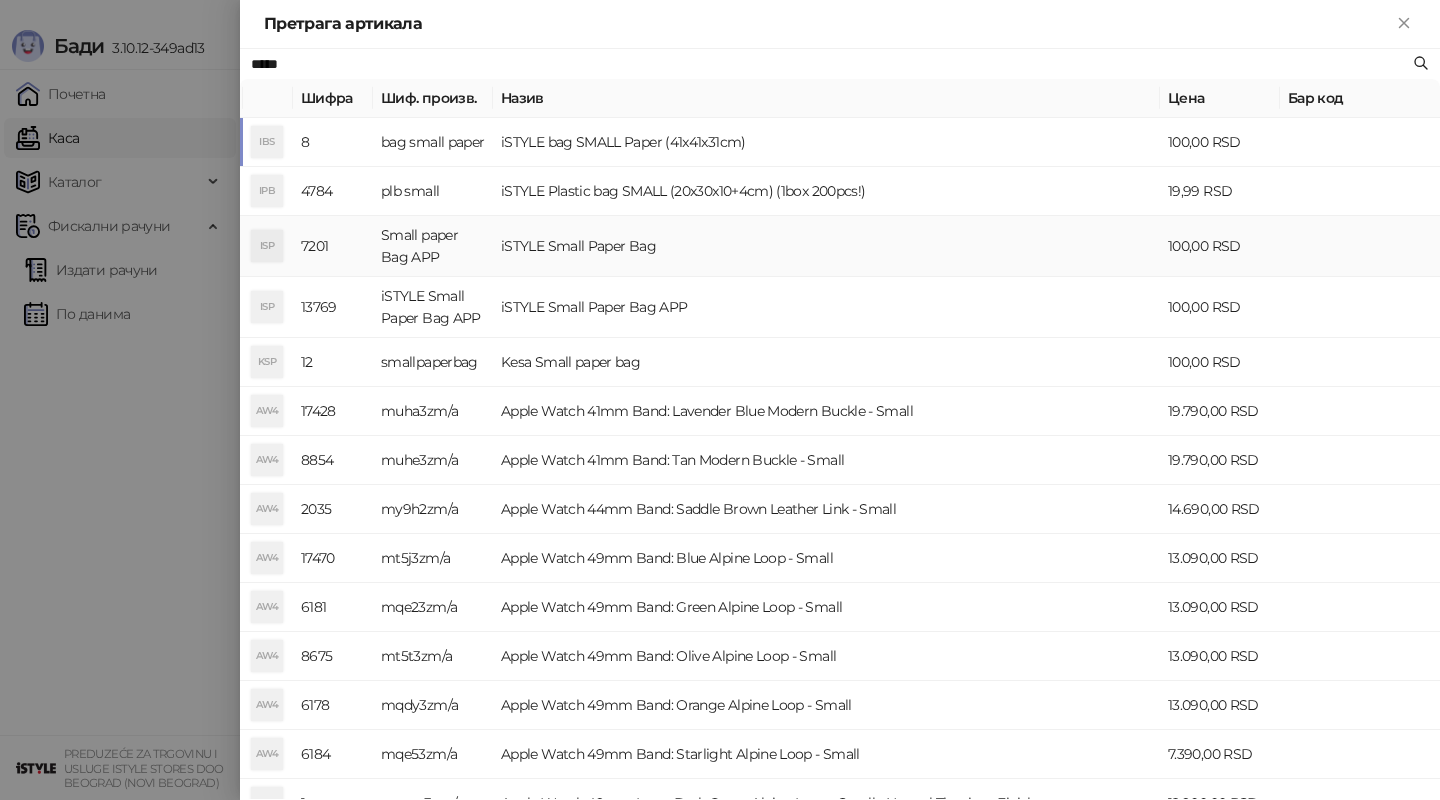 type on "*****" 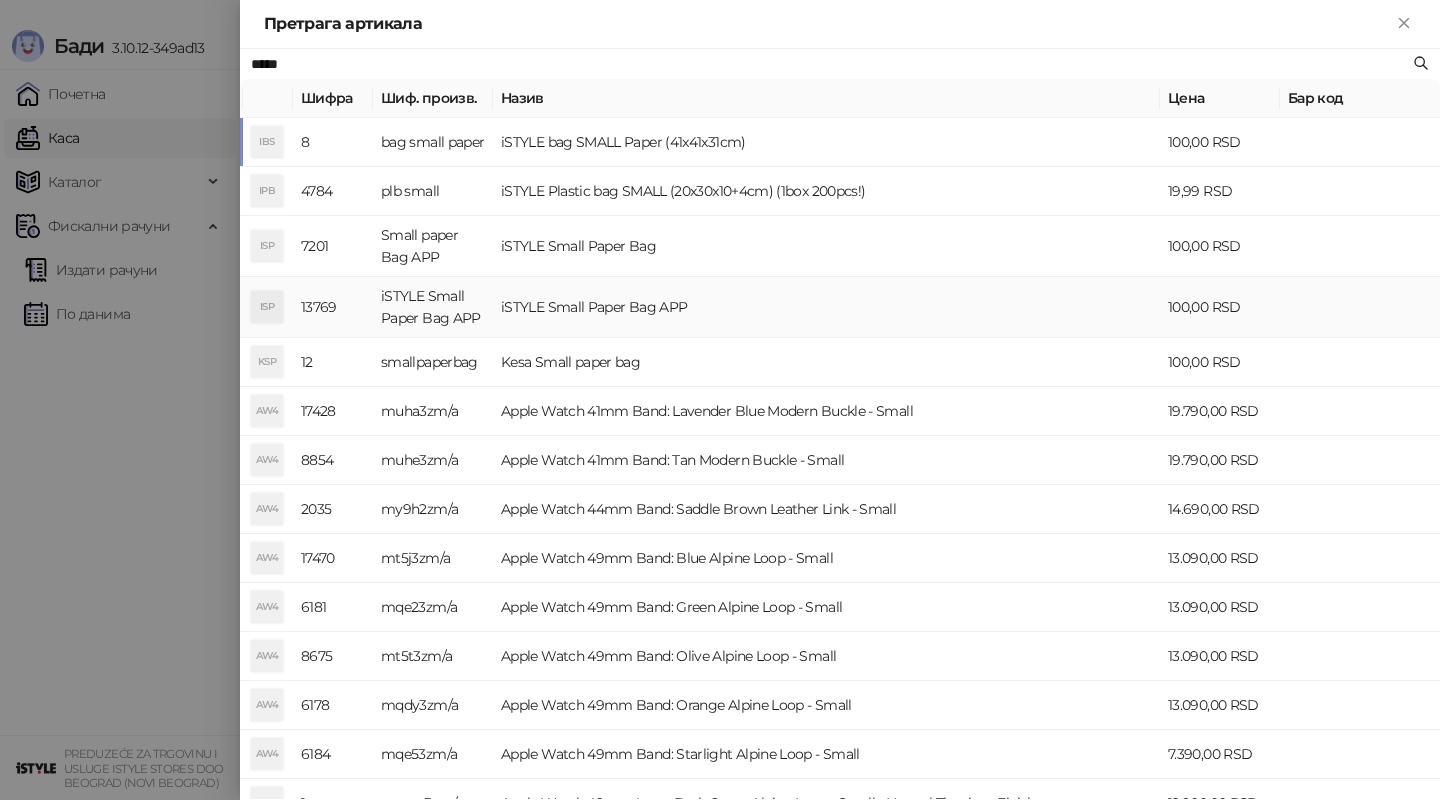 click on "iSTYLE Small Paper Bag APP" at bounding box center (826, 307) 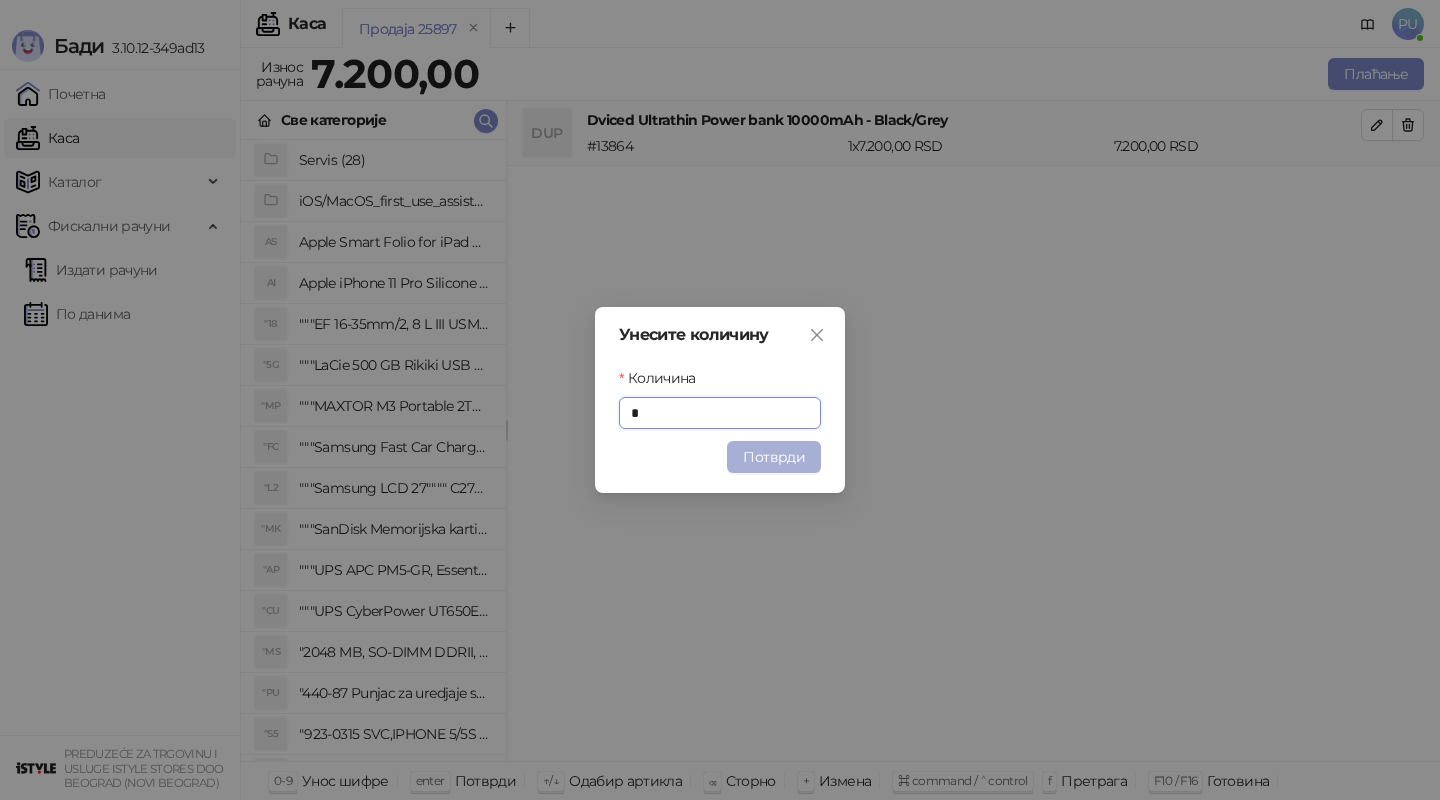 click on "Потврди" at bounding box center (774, 457) 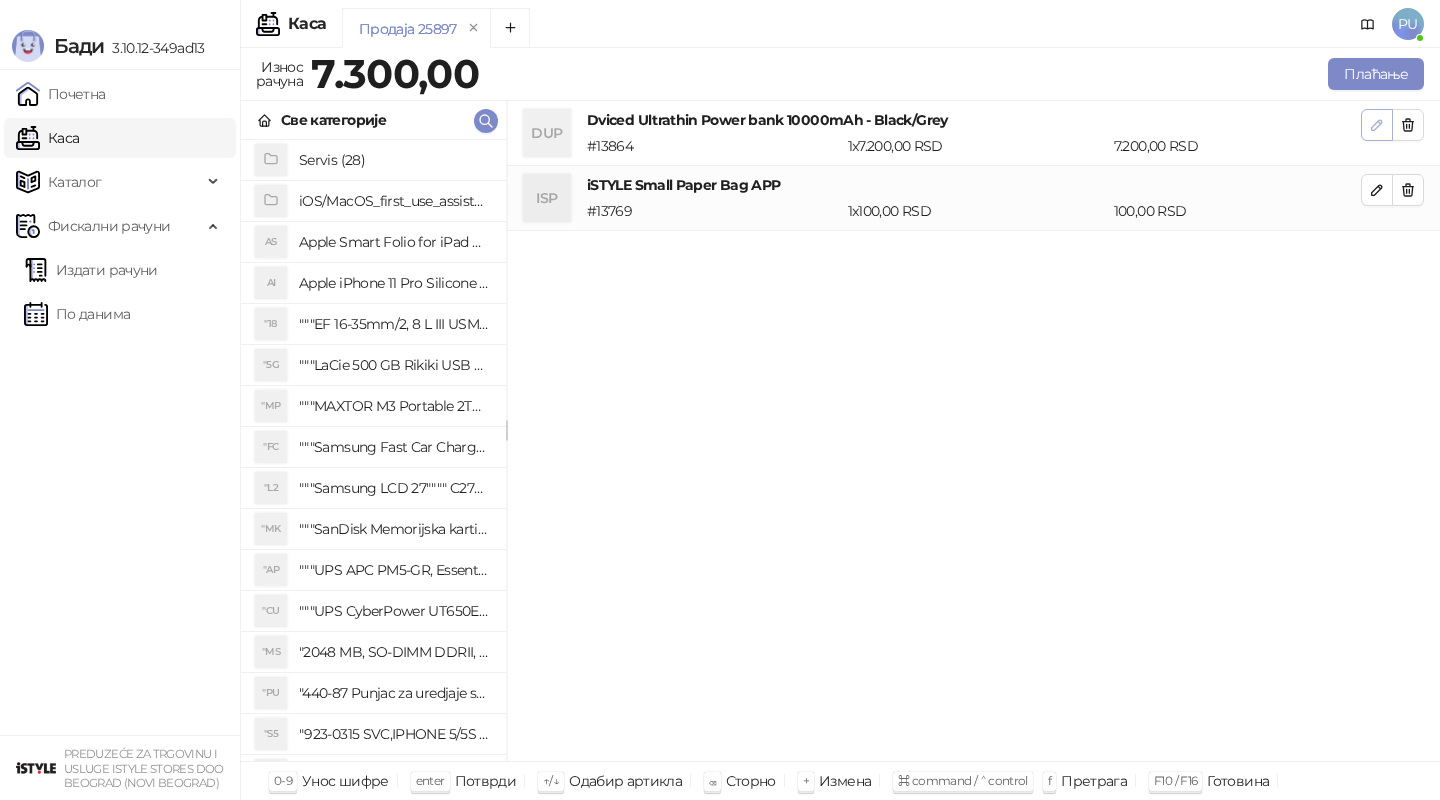 click 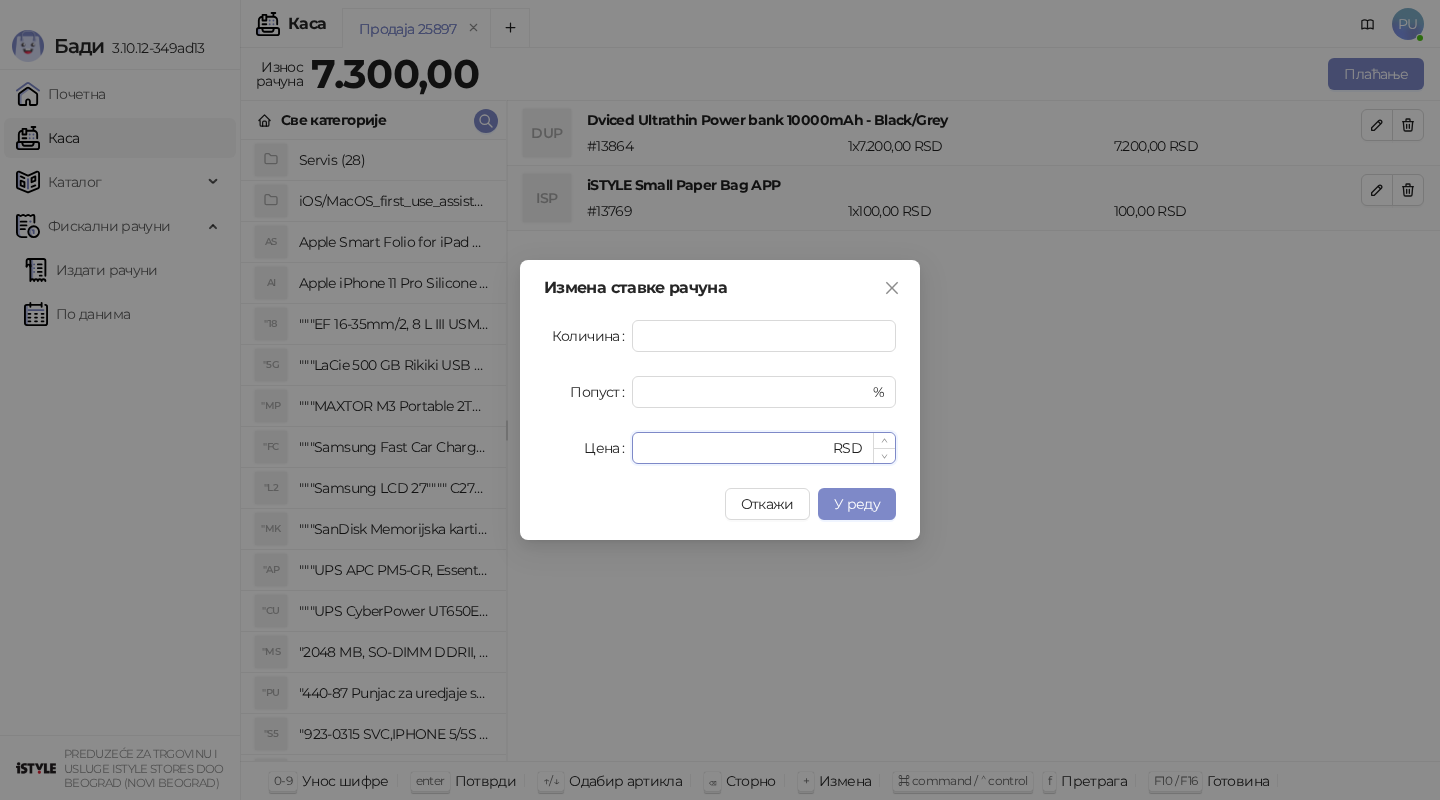 click on "****" at bounding box center (736, 448) 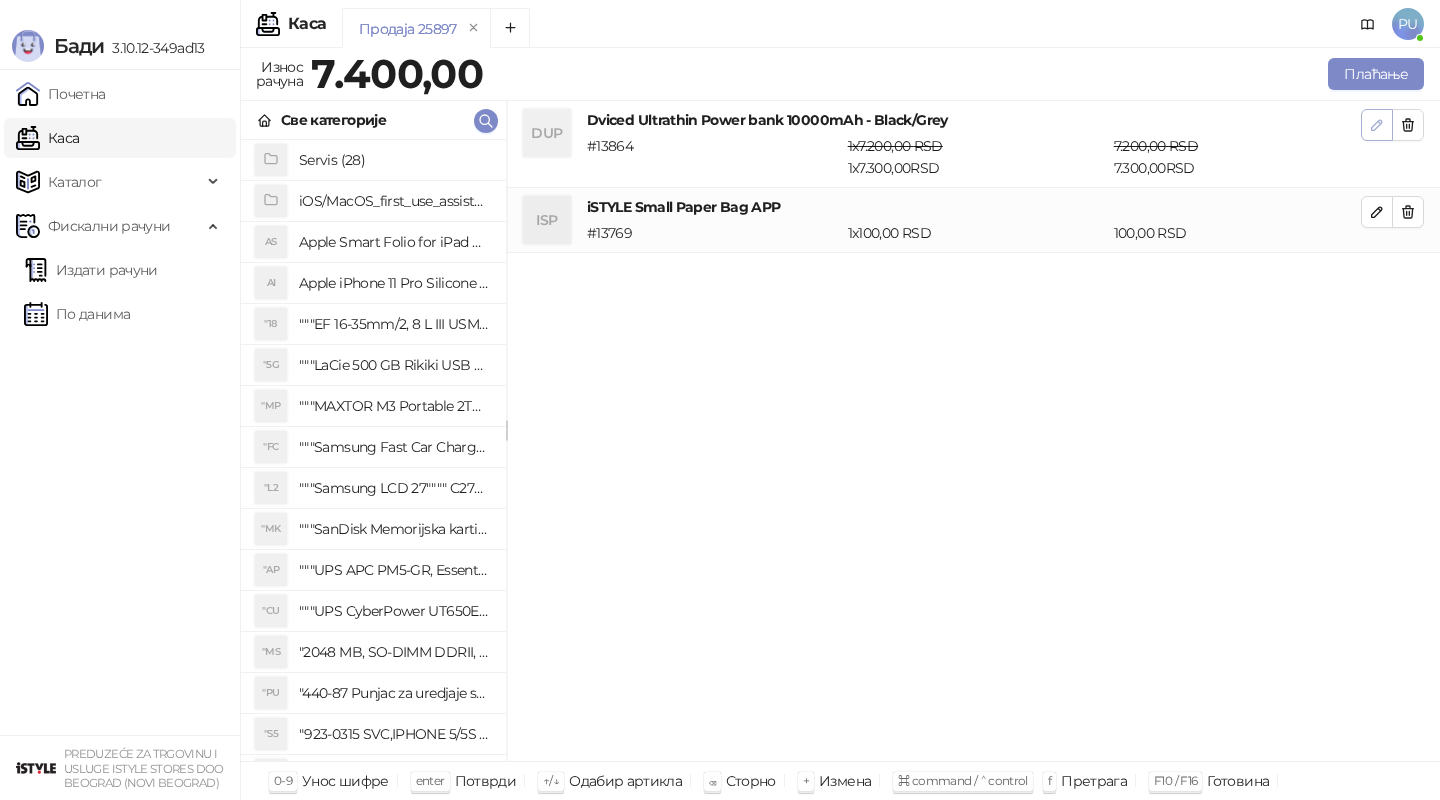click 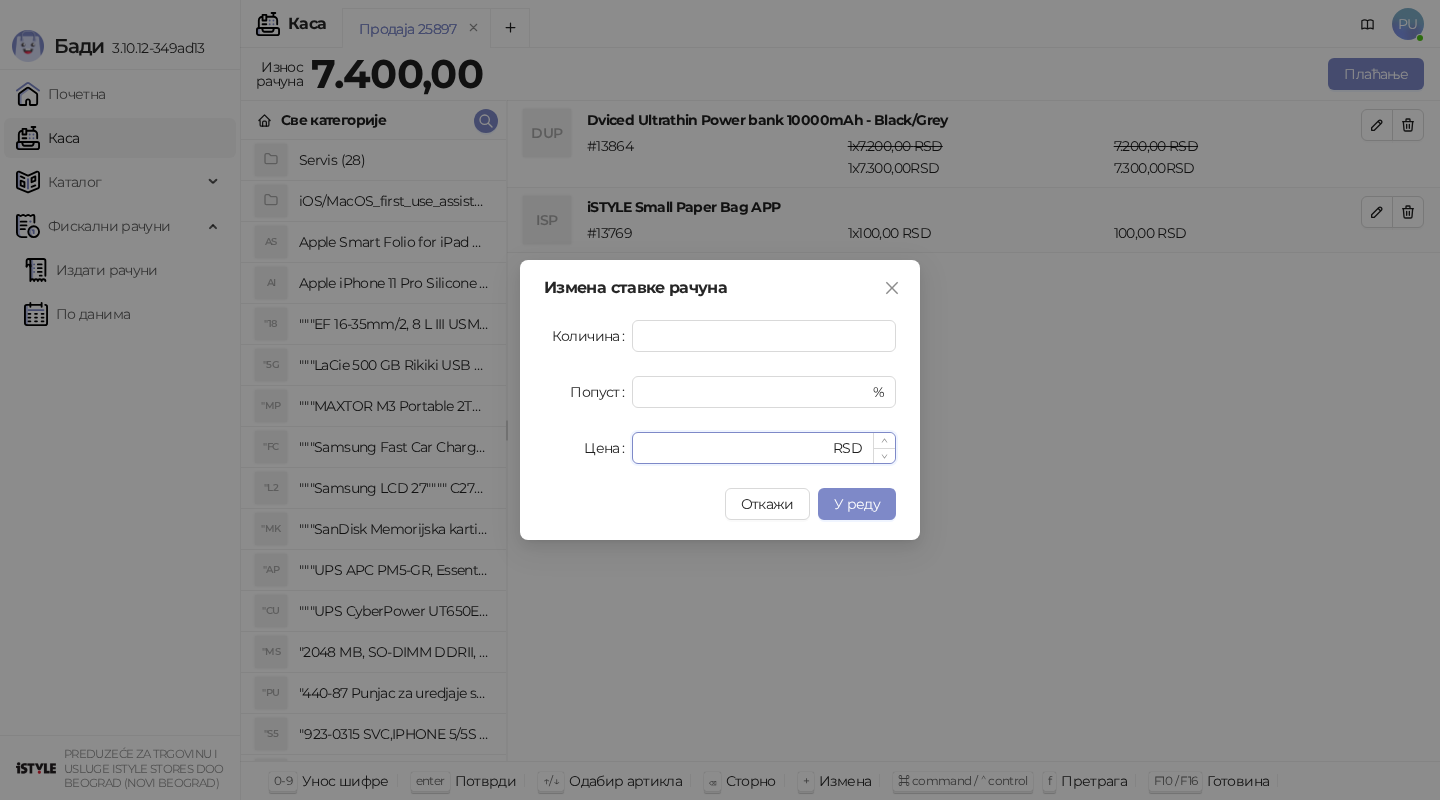 click on "****" at bounding box center (736, 448) 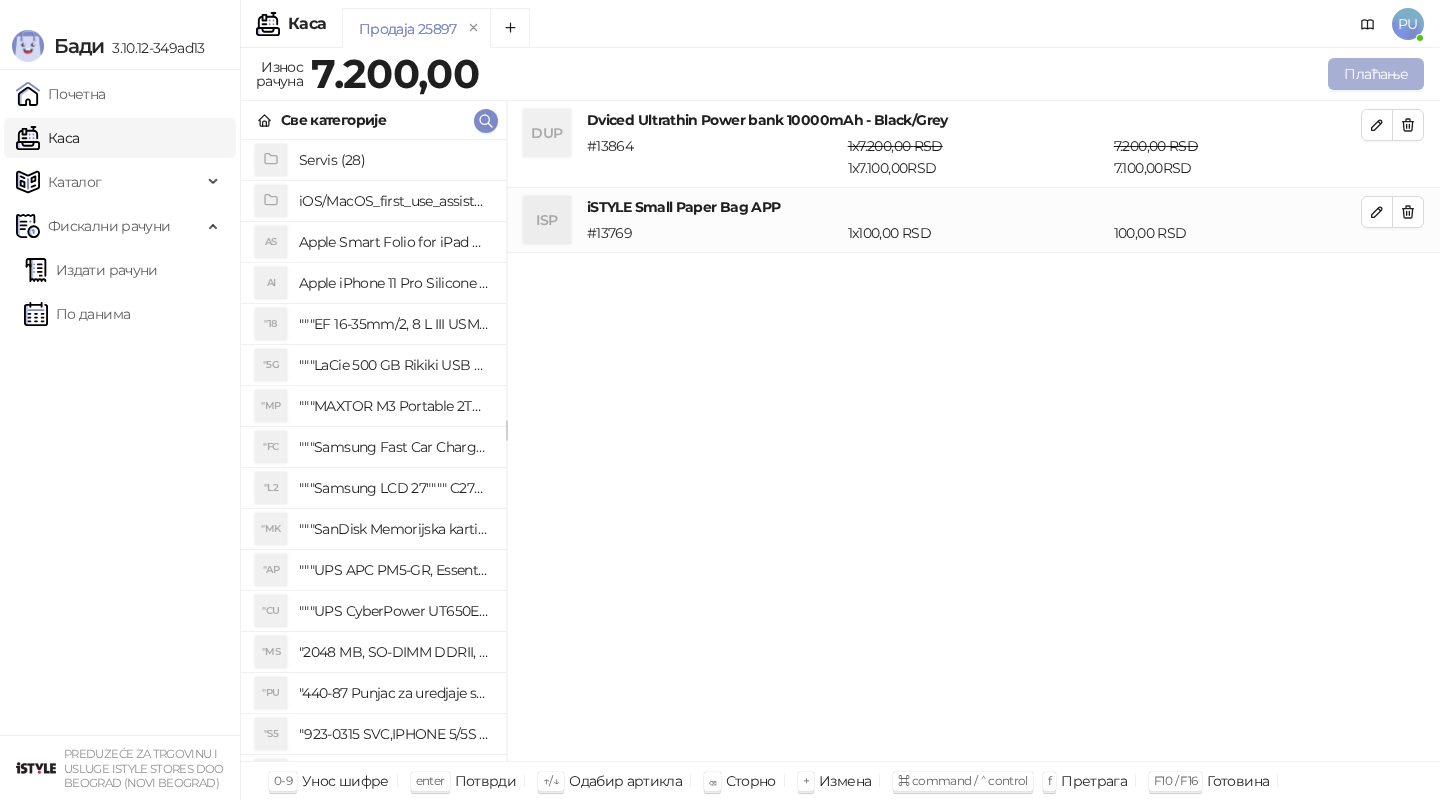 click on "Плаћање" at bounding box center [1376, 74] 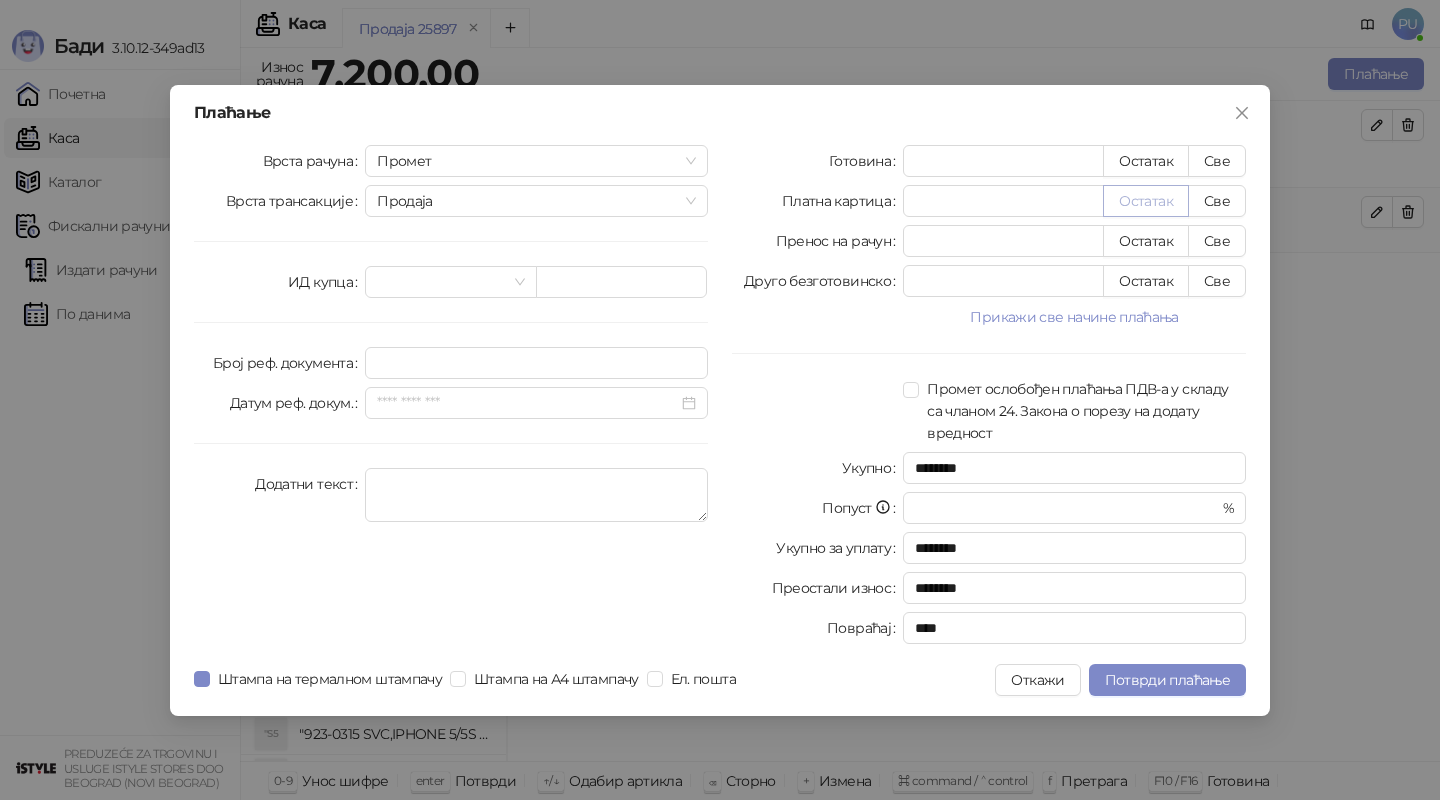 click on "Остатак" at bounding box center (1146, 201) 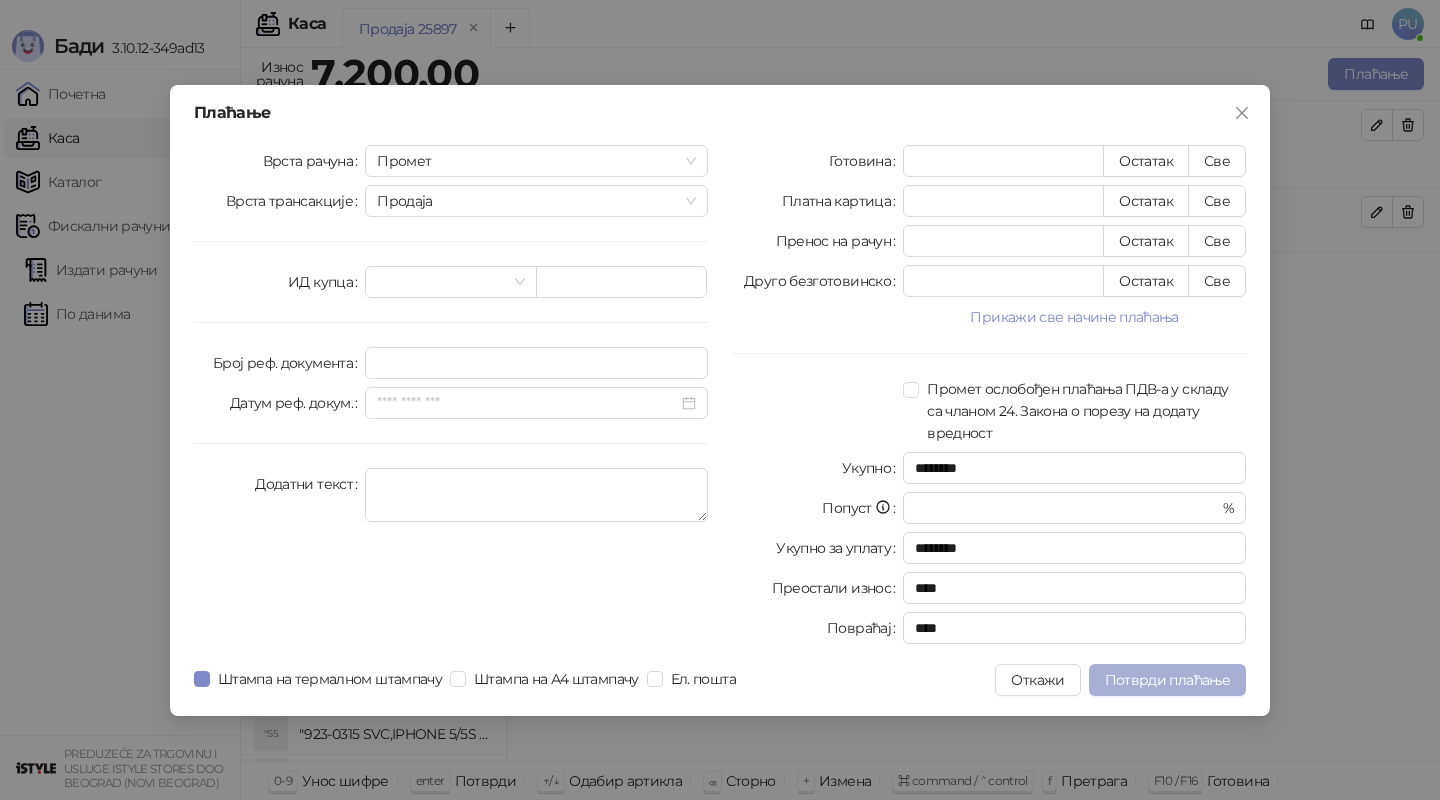 click on "Потврди плаћање" at bounding box center [1167, 680] 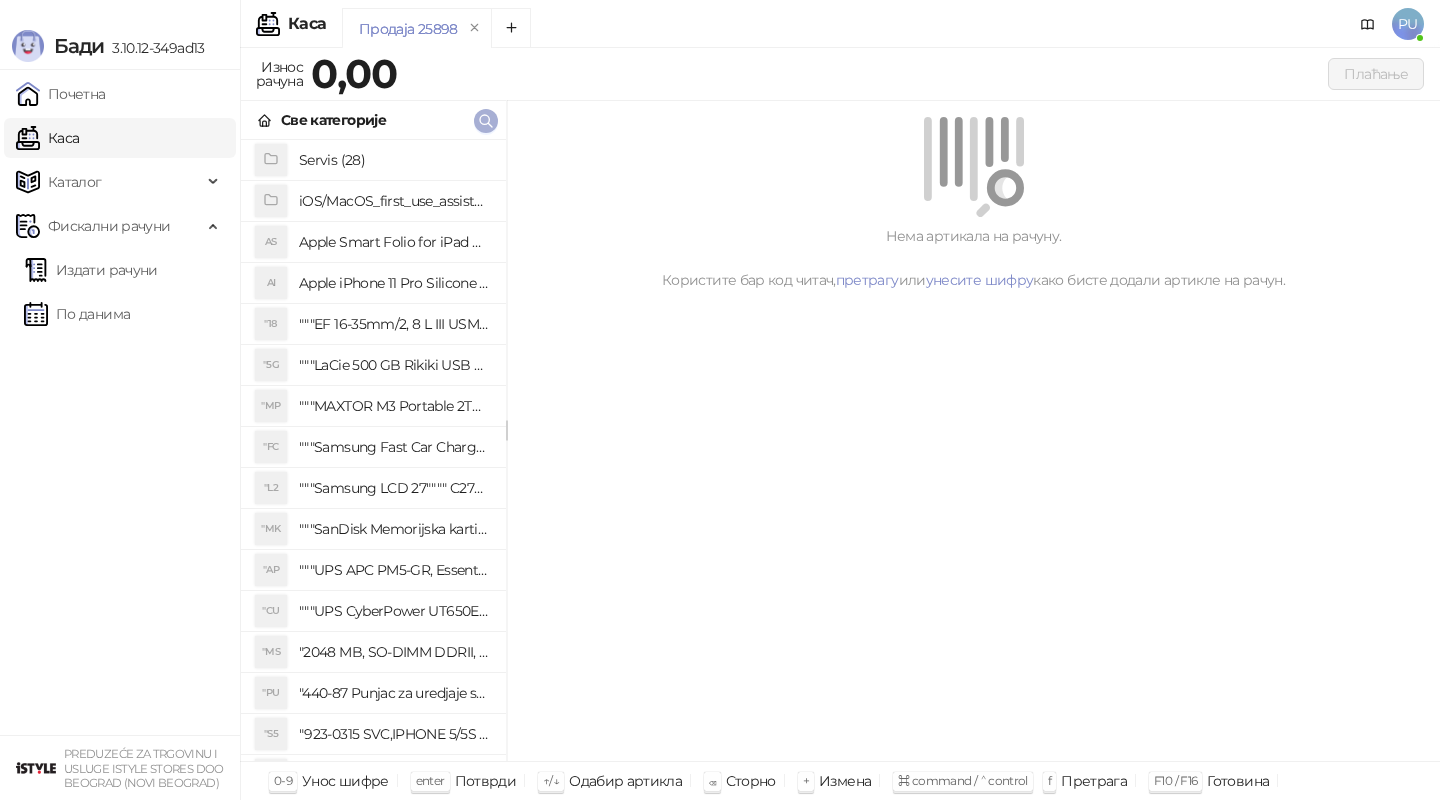 click 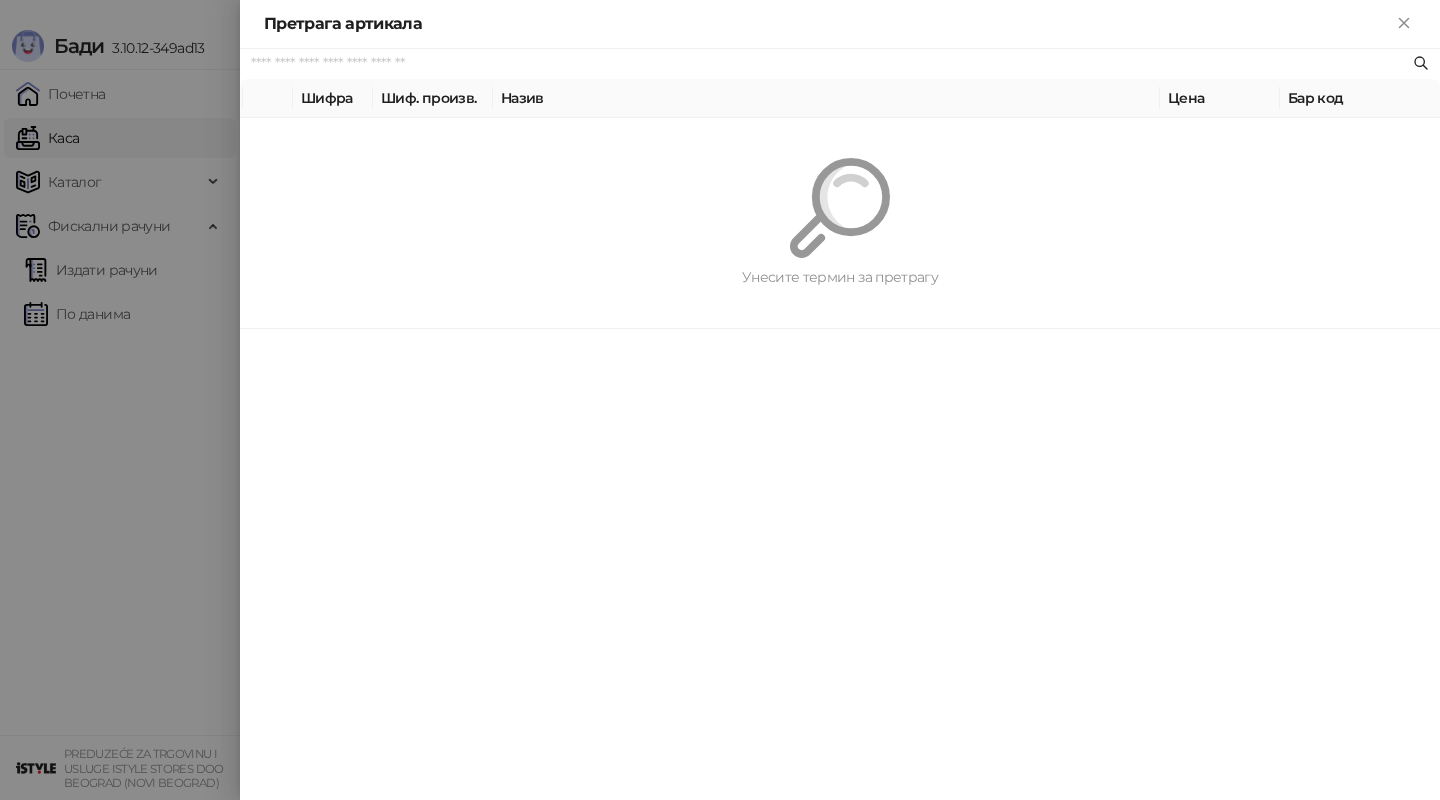 paste on "**********" 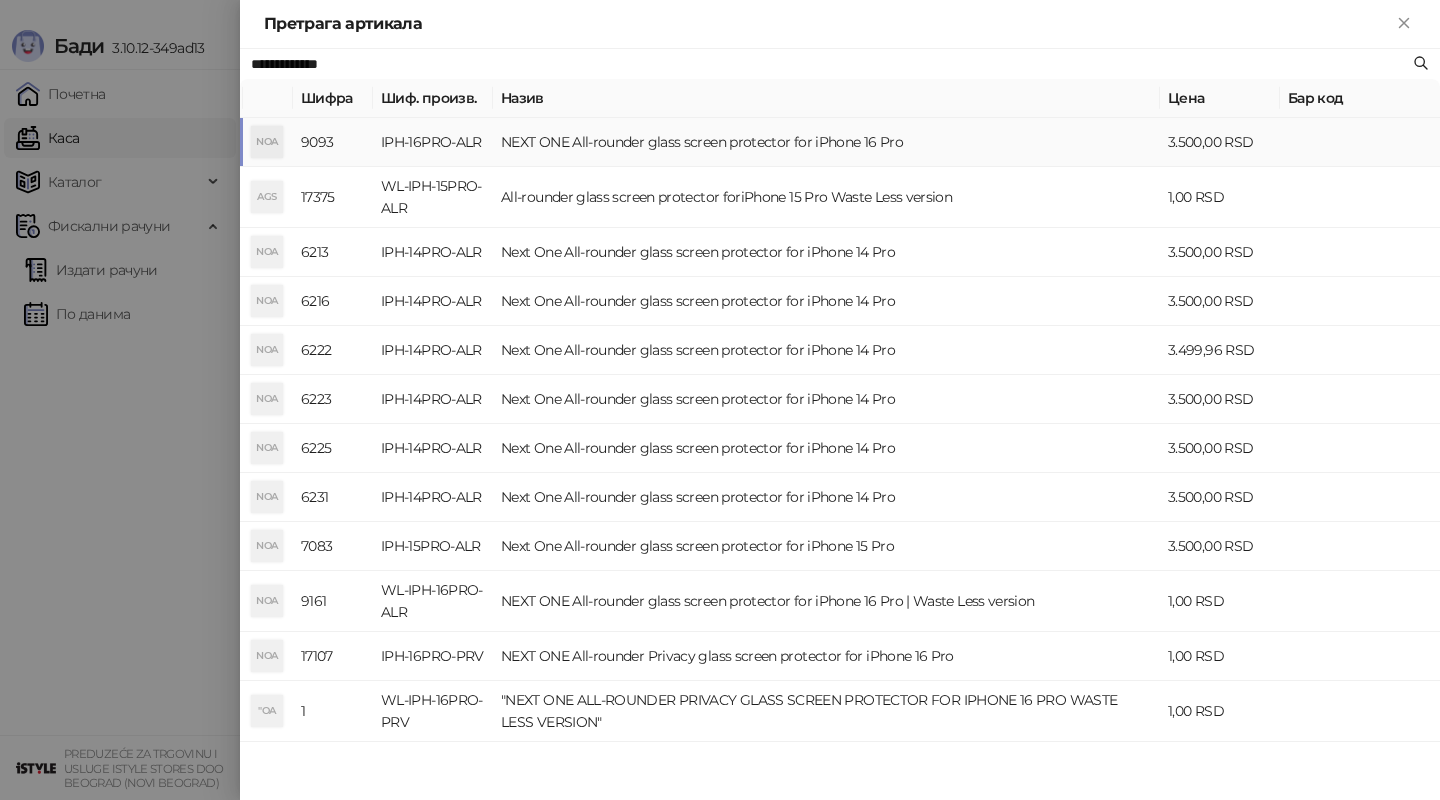 click on "NEXT ONE All-rounder glass screen protector for iPhone 16 Pro" at bounding box center [826, 142] 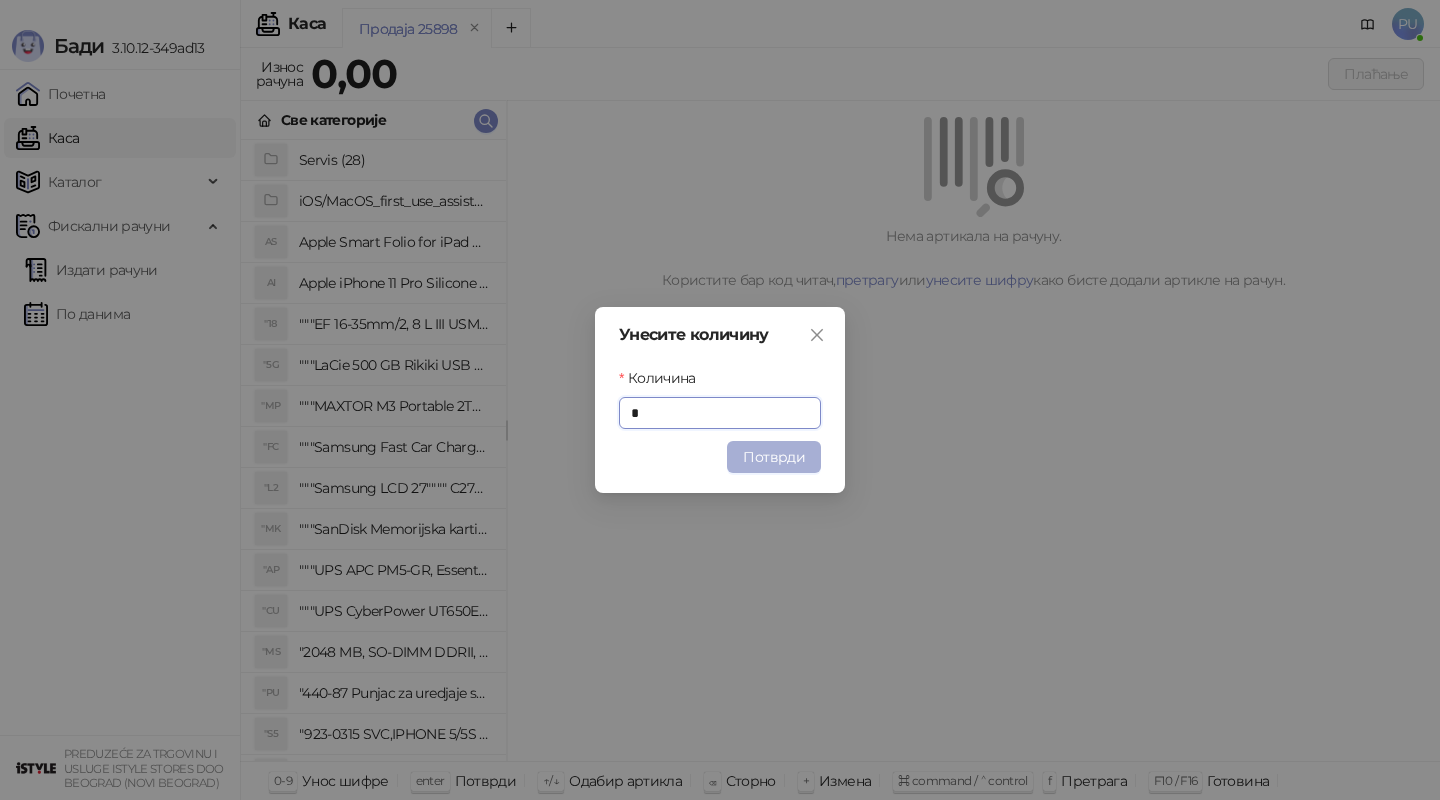 click on "Потврди" at bounding box center (774, 457) 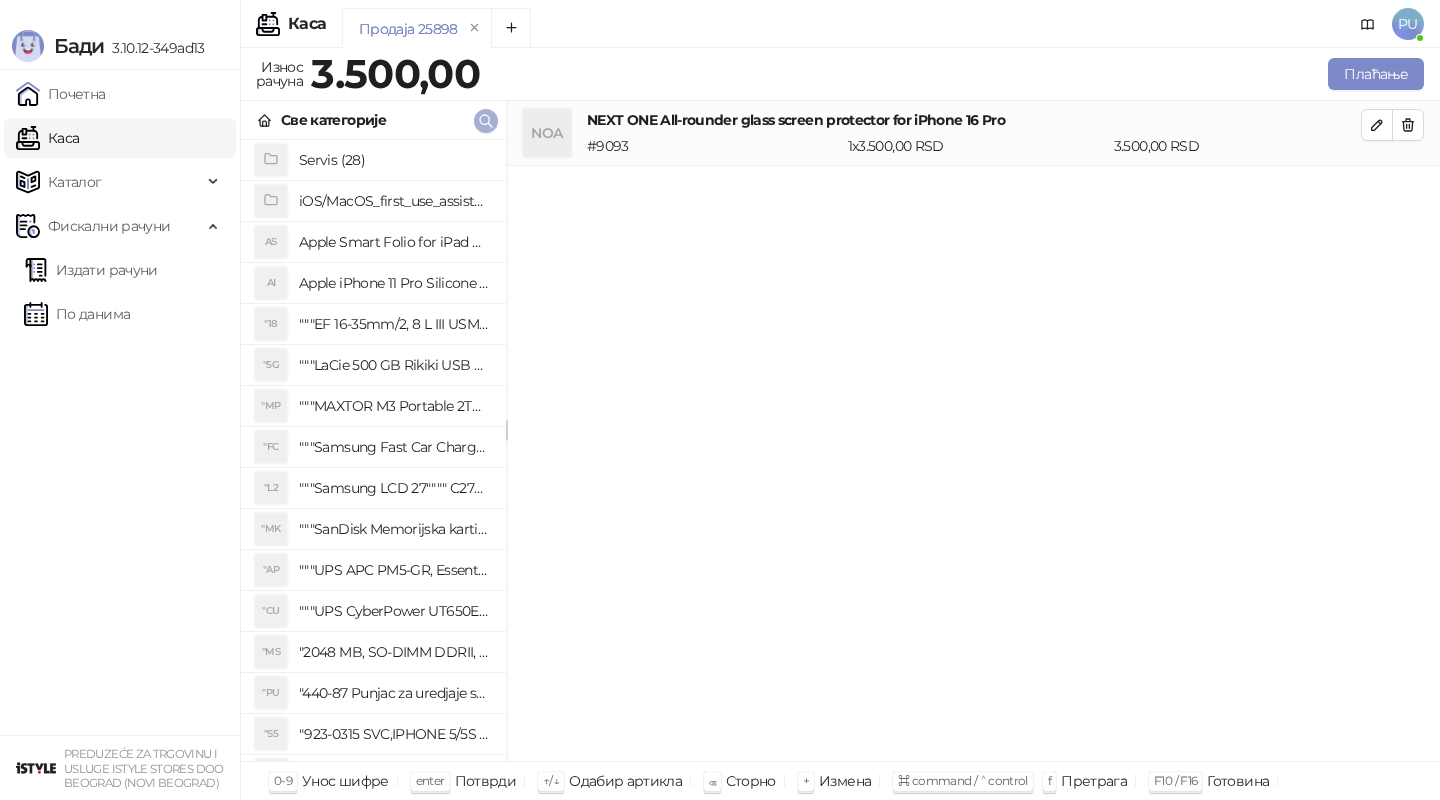 click 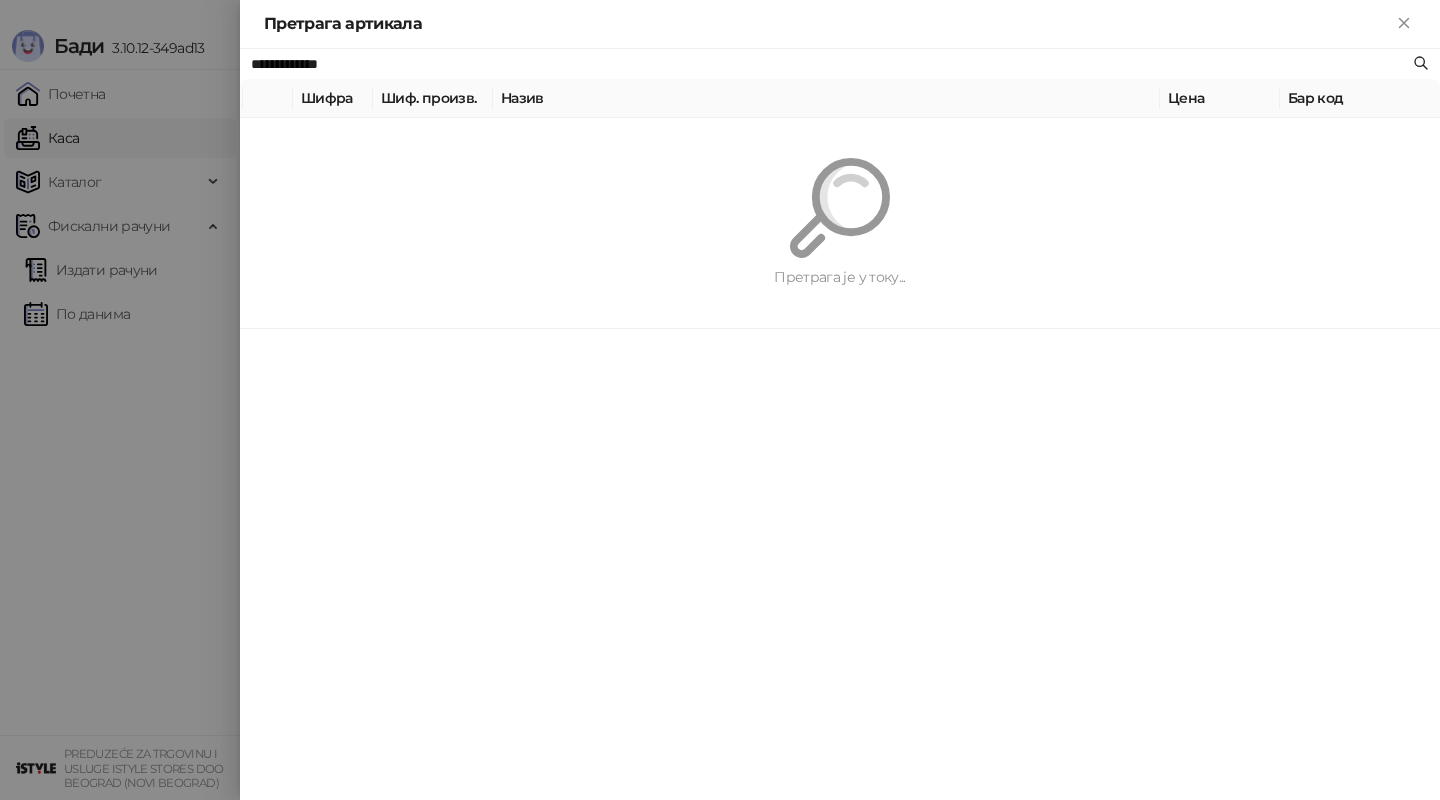 paste on "**********" 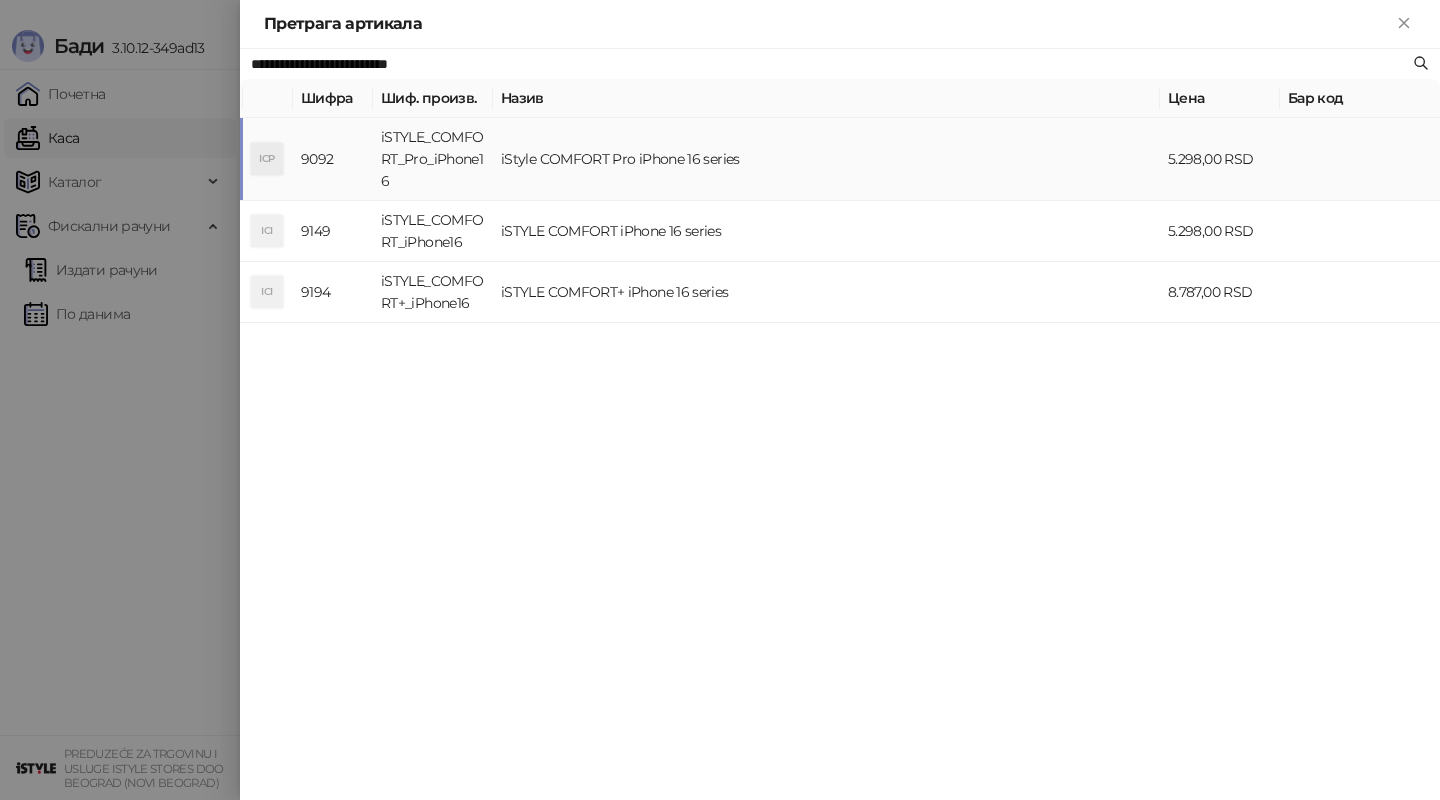 type on "**********" 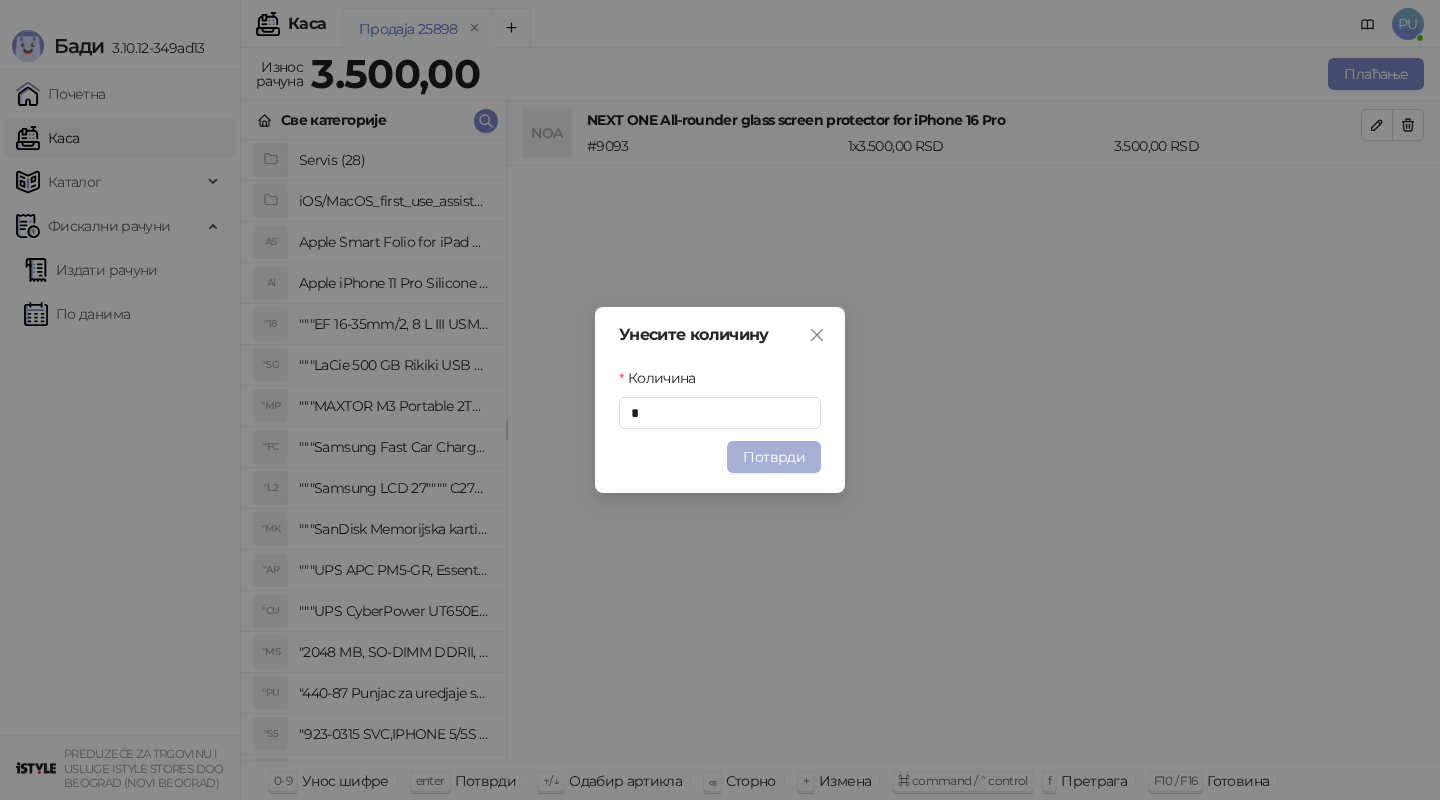 click on "Потврди" at bounding box center [774, 457] 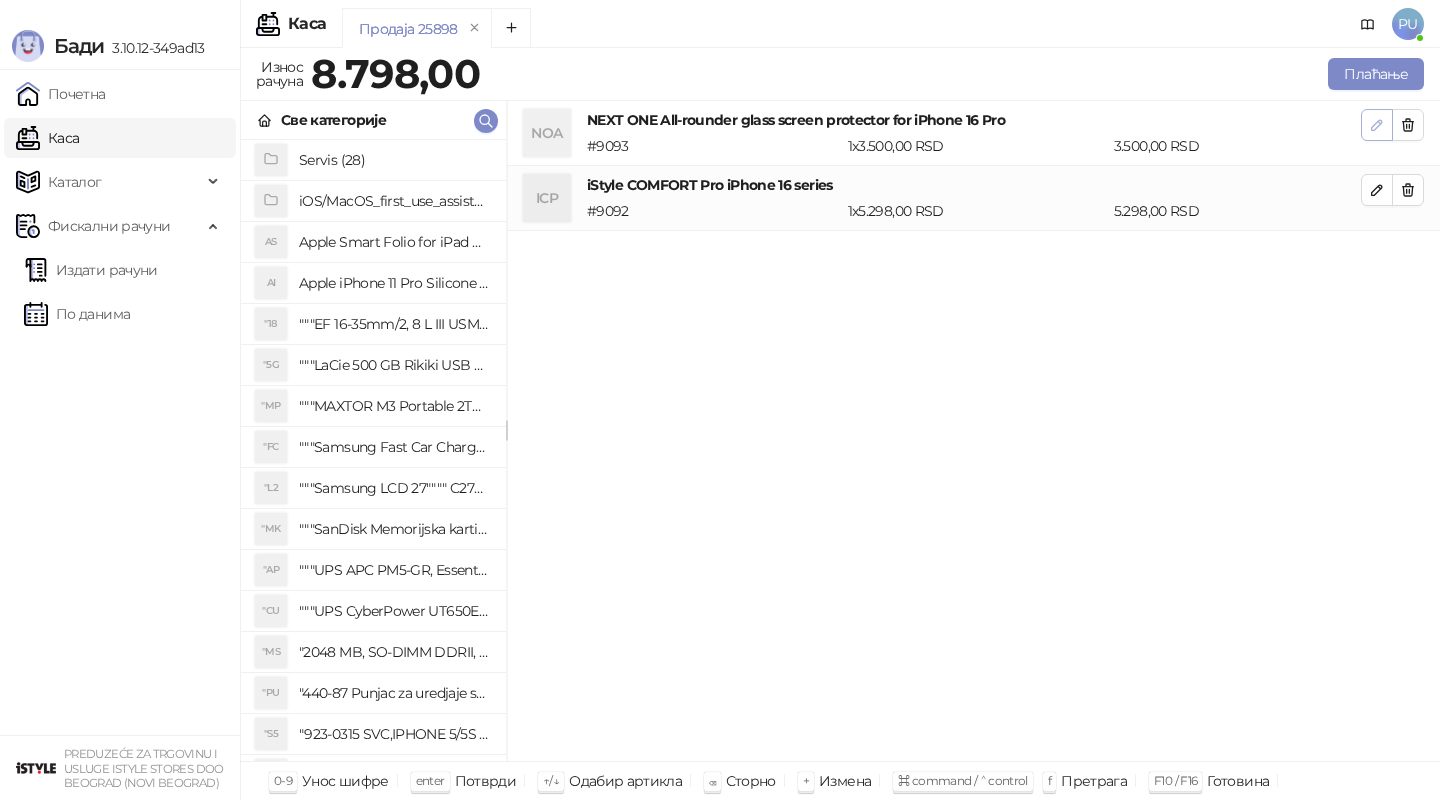 click 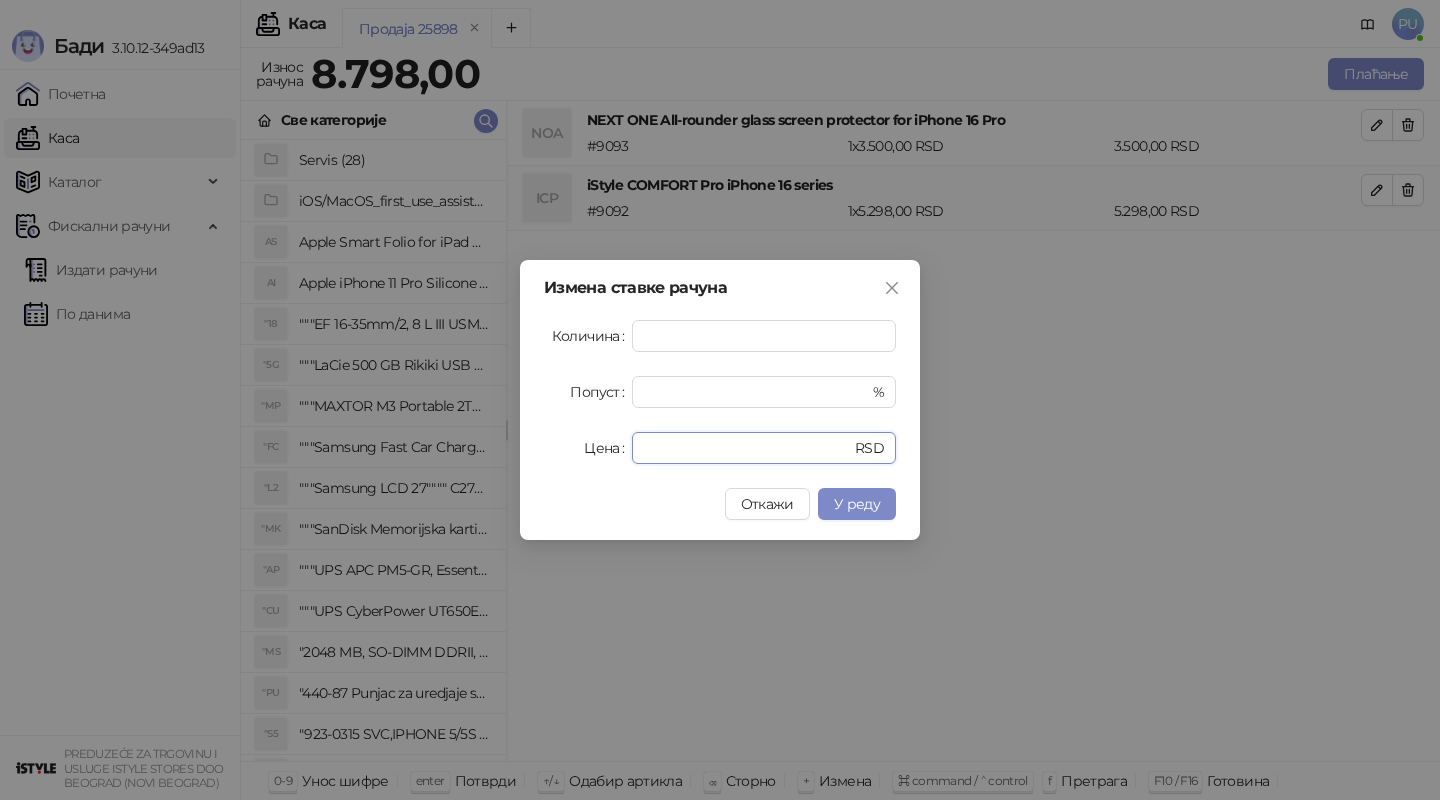 drag, startPoint x: 692, startPoint y: 452, endPoint x: 519, endPoint y: 451, distance: 173.00288 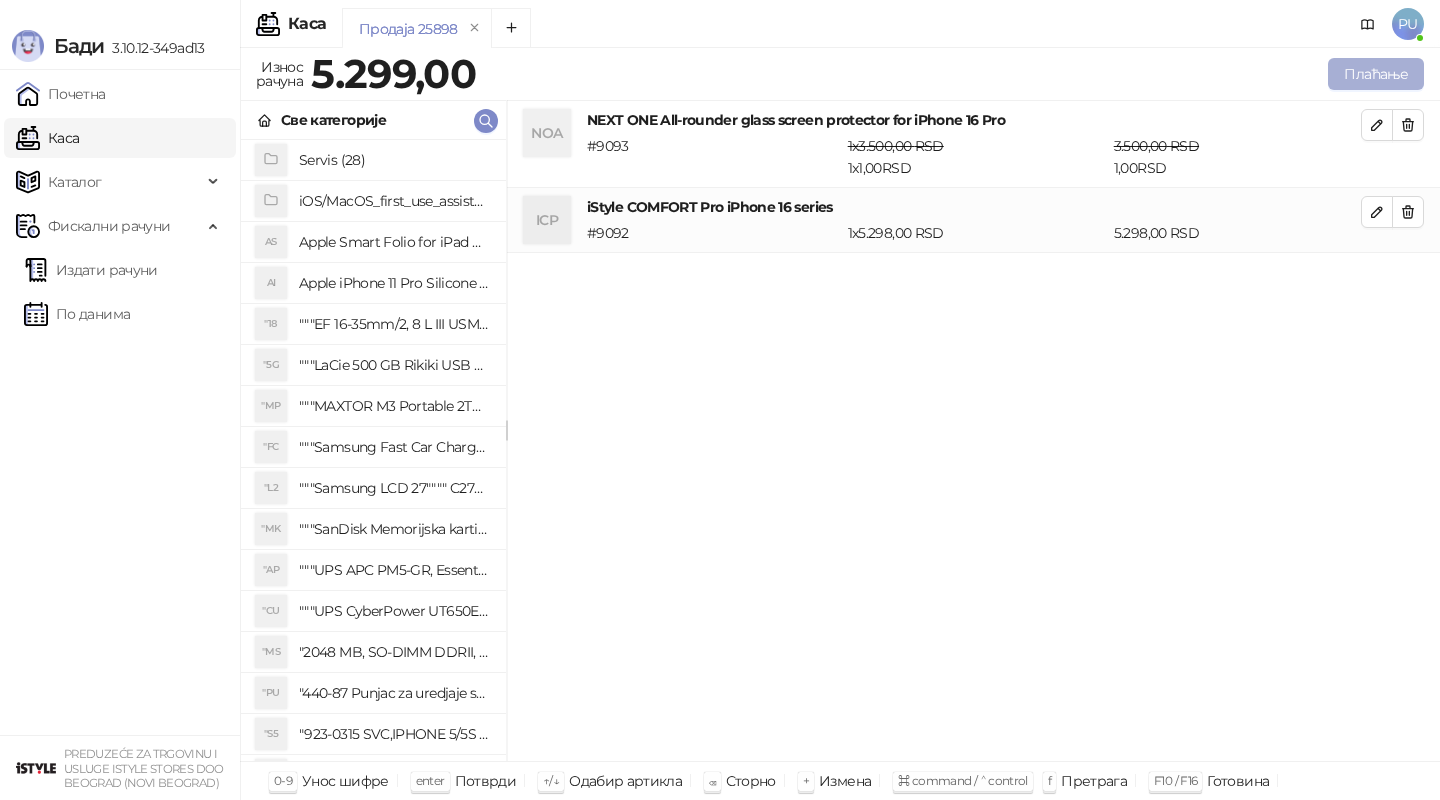 click on "Плаћање" at bounding box center (1376, 74) 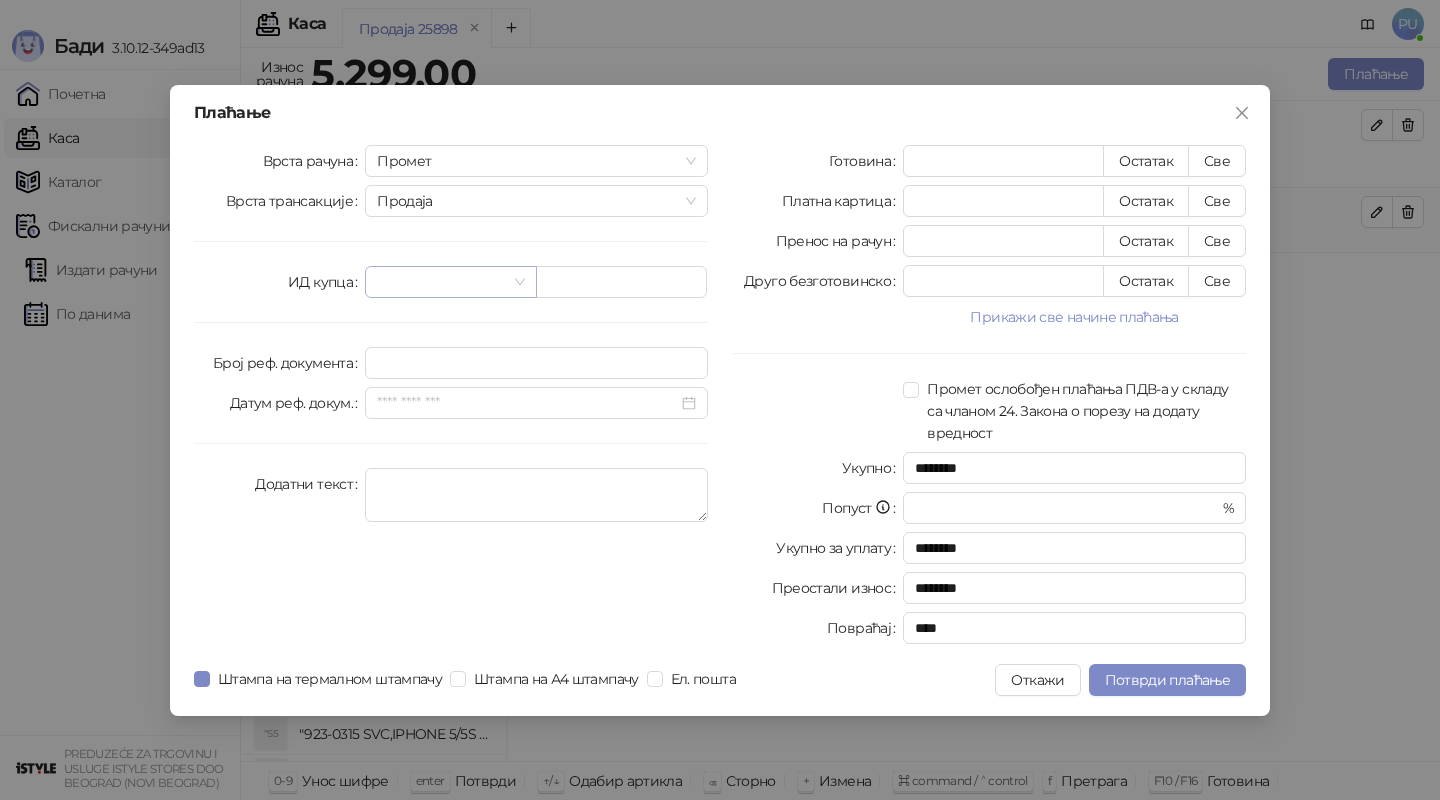 click at bounding box center (441, 282) 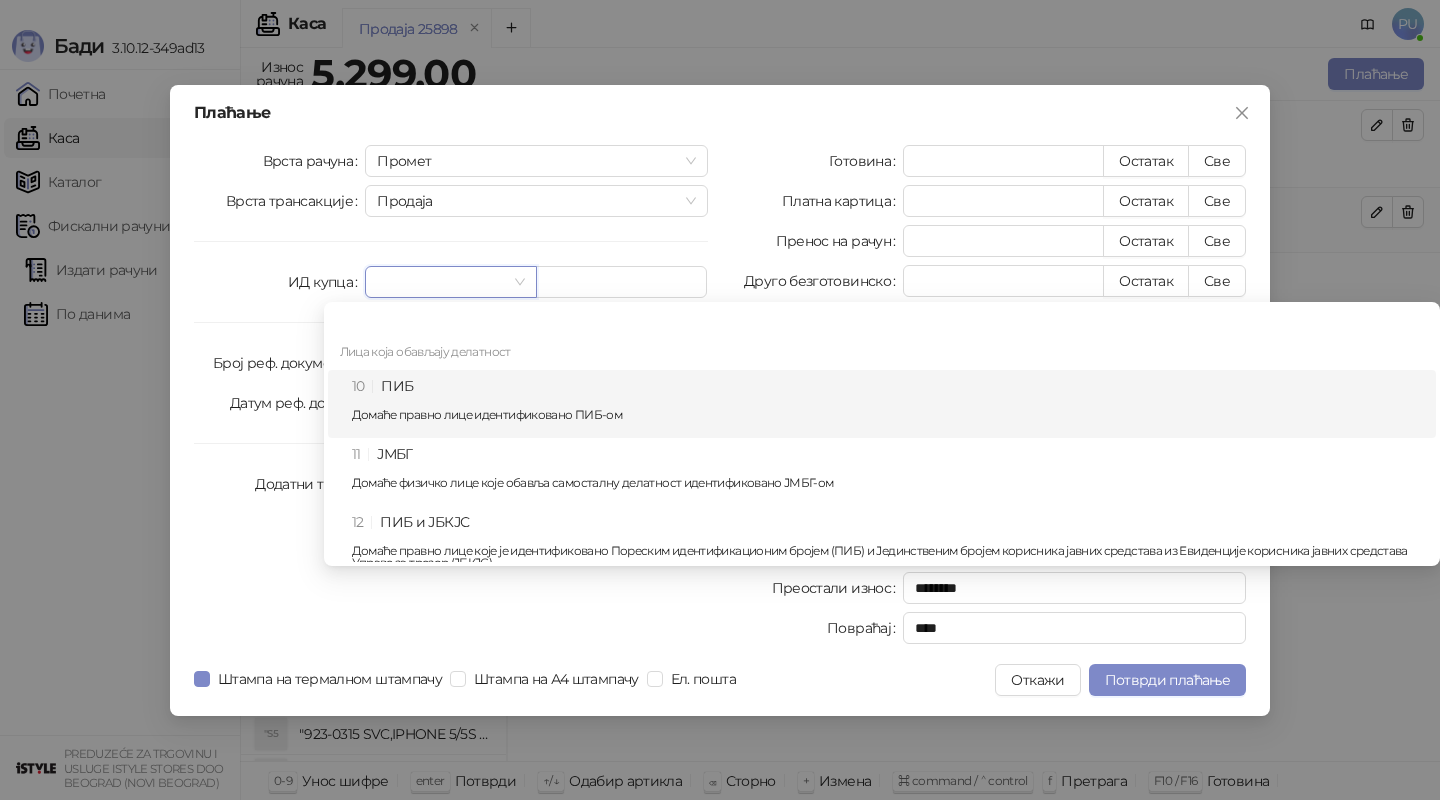 click on "10 ПИБ Домаће правно лице идентификовано ПИБ-ом" at bounding box center (888, 404) 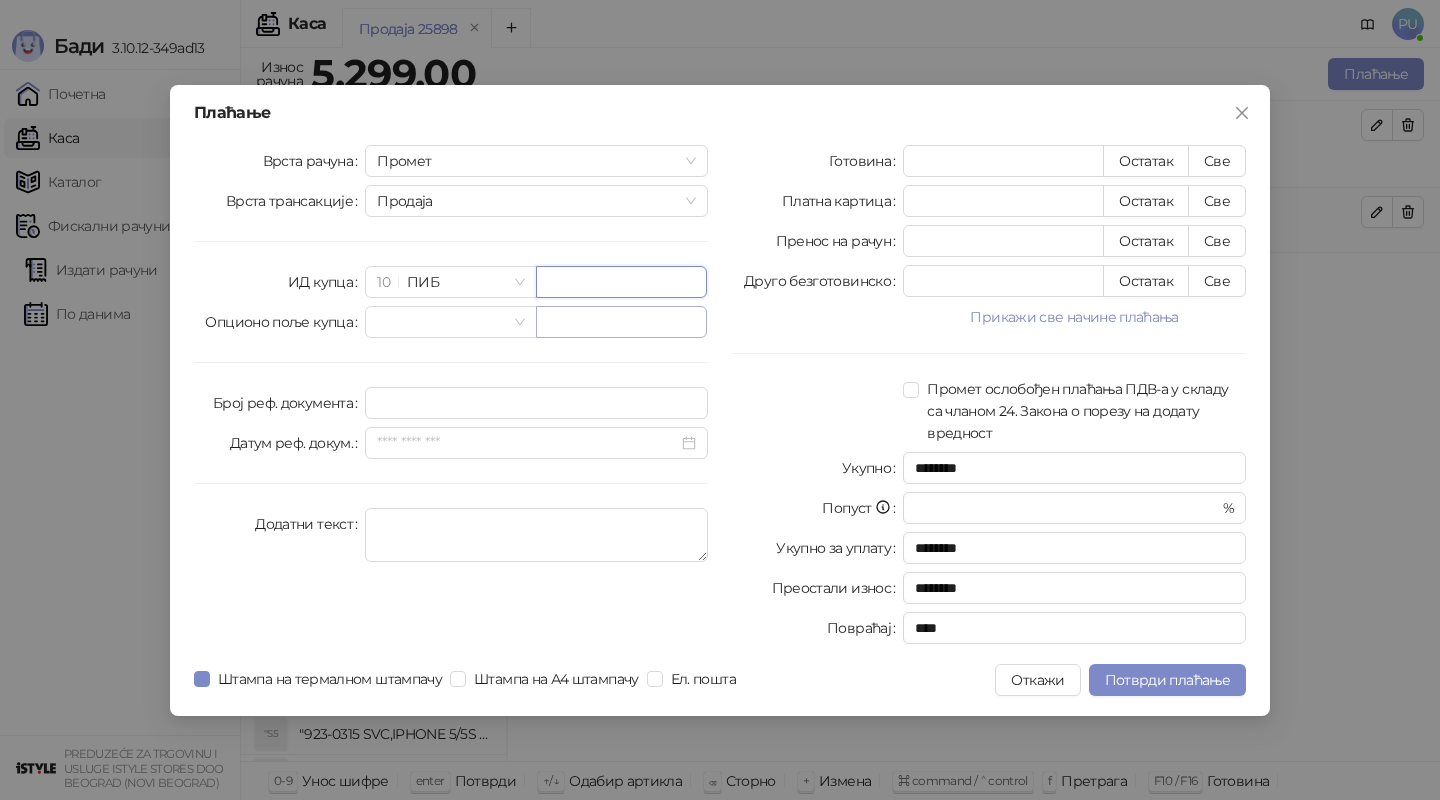 paste on "*********" 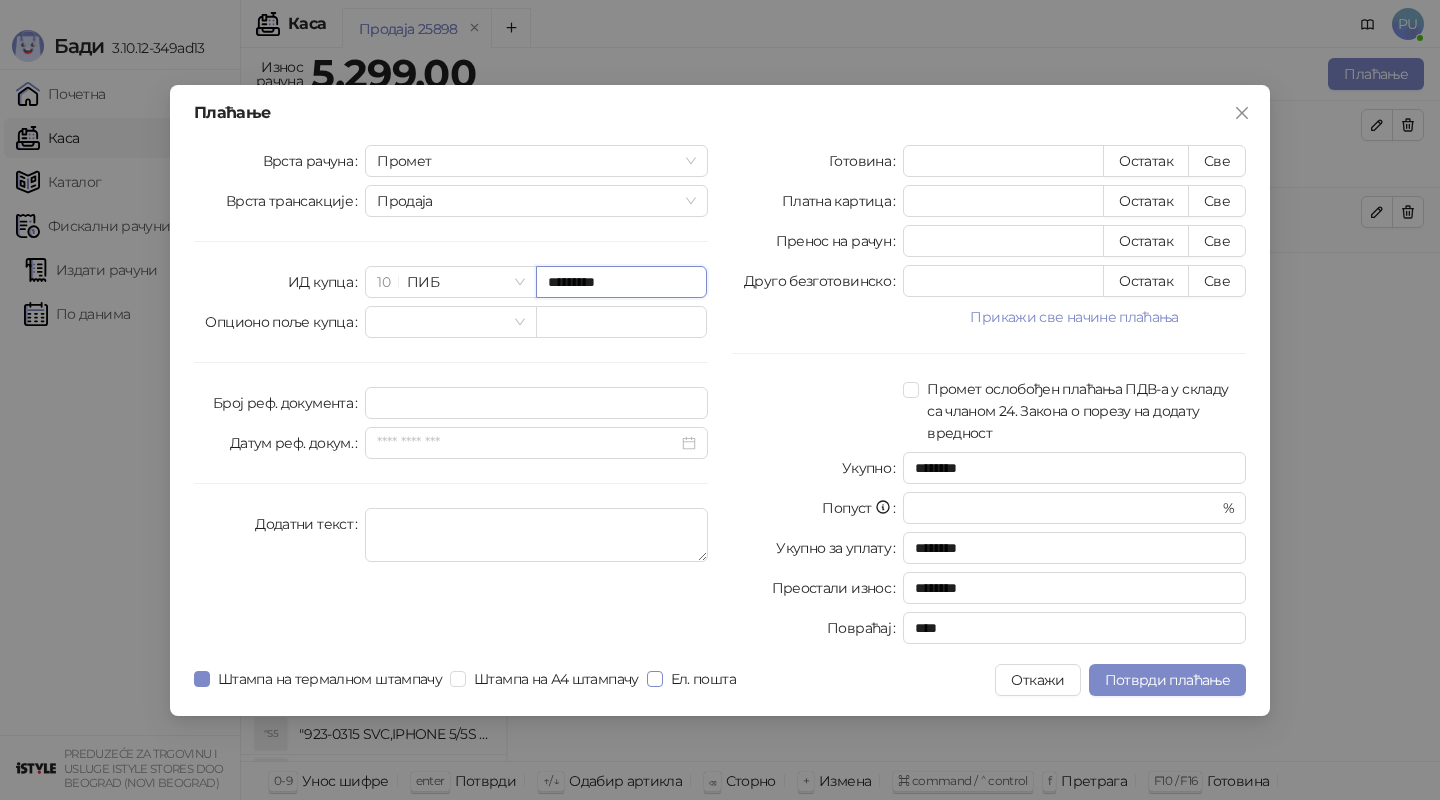 type on "*********" 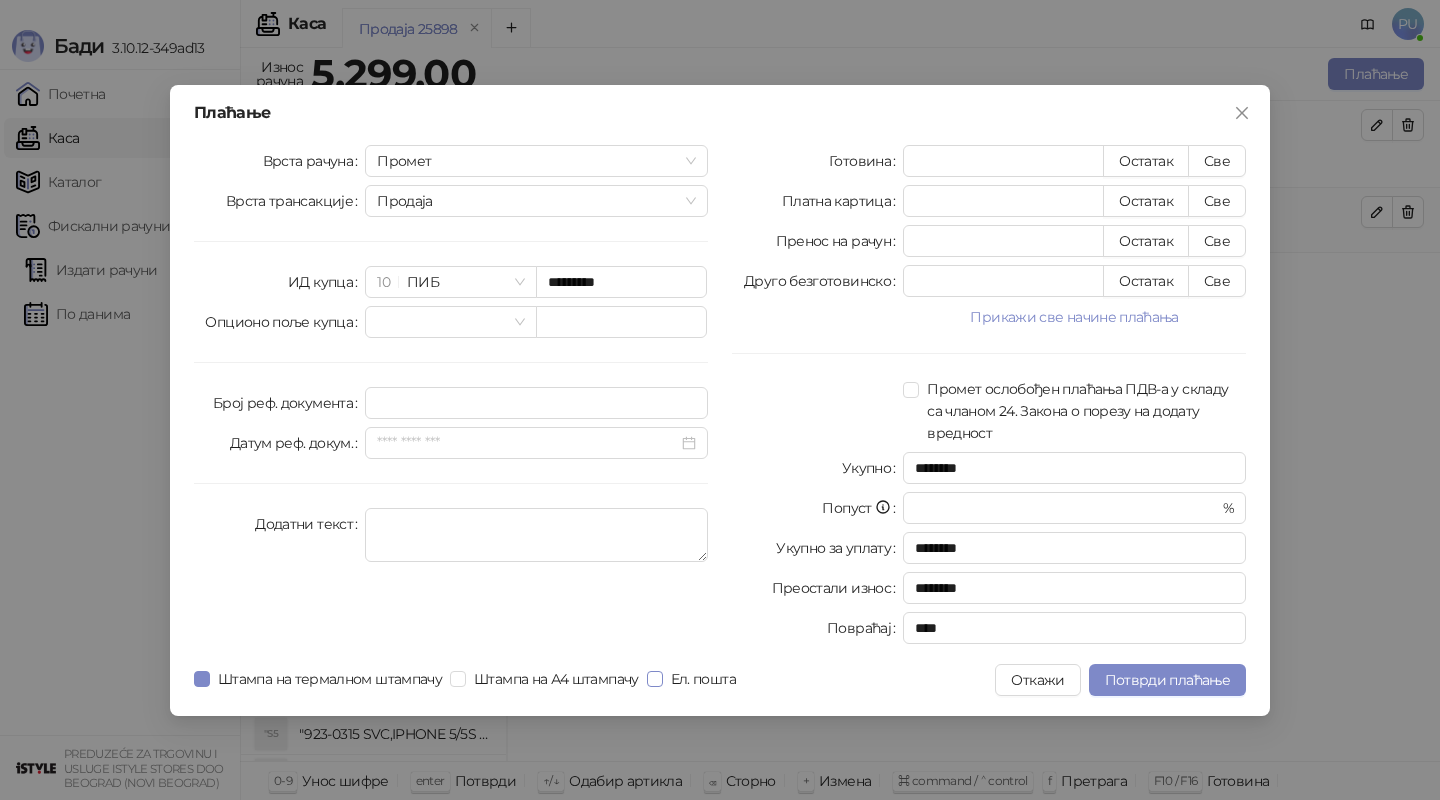 click on "Ел. пошта" at bounding box center (703, 679) 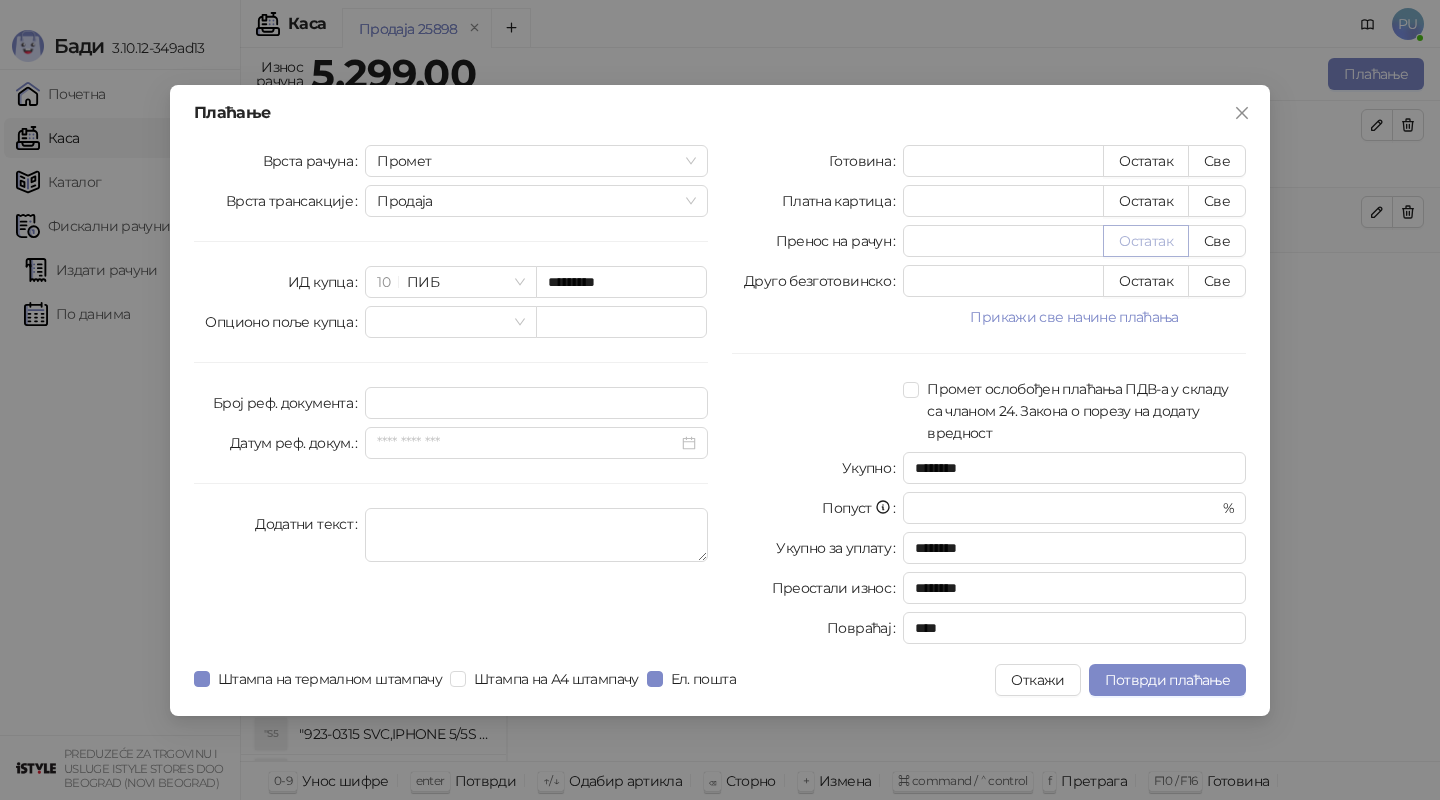 click on "Остатак" at bounding box center (1146, 241) 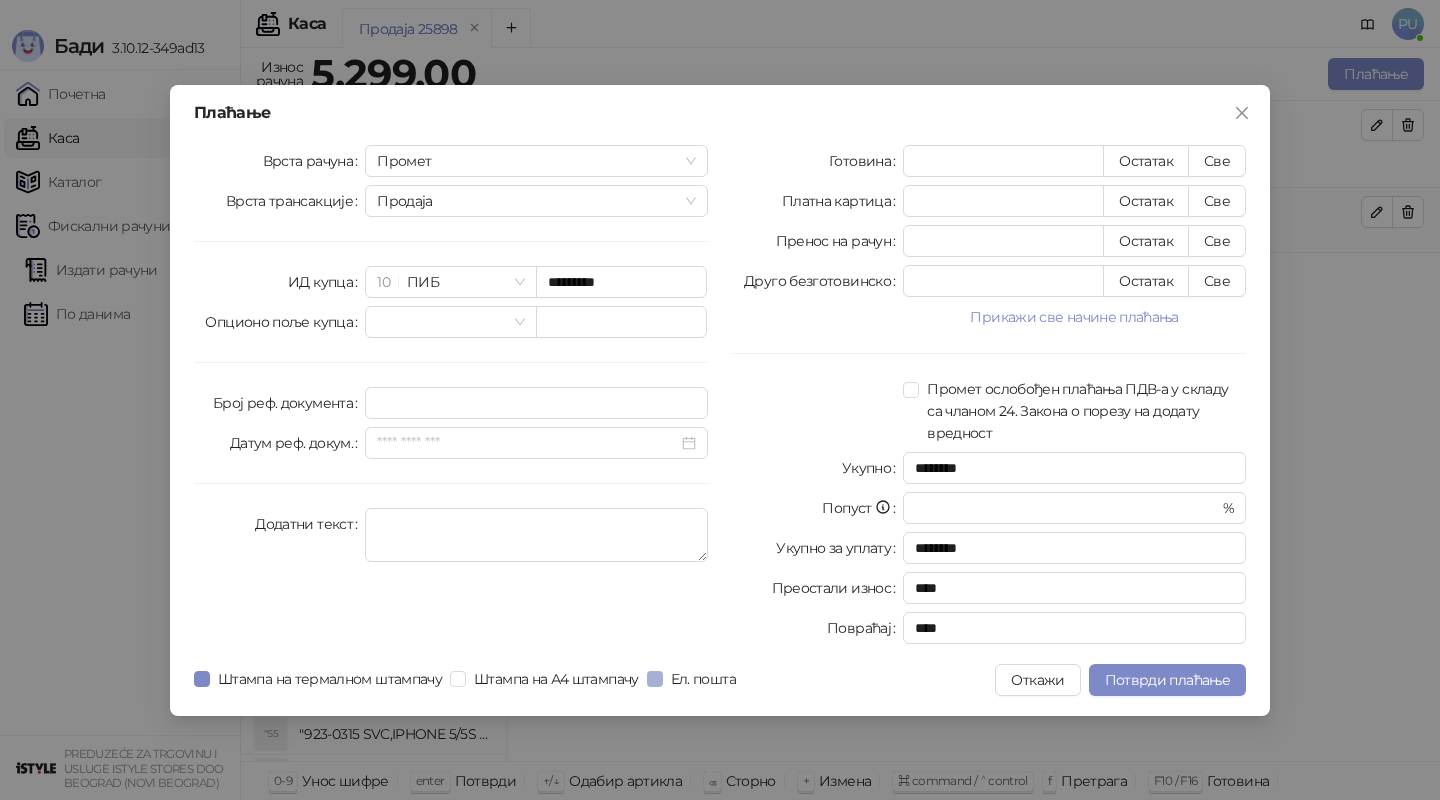 click on "Ел. пошта" at bounding box center (703, 679) 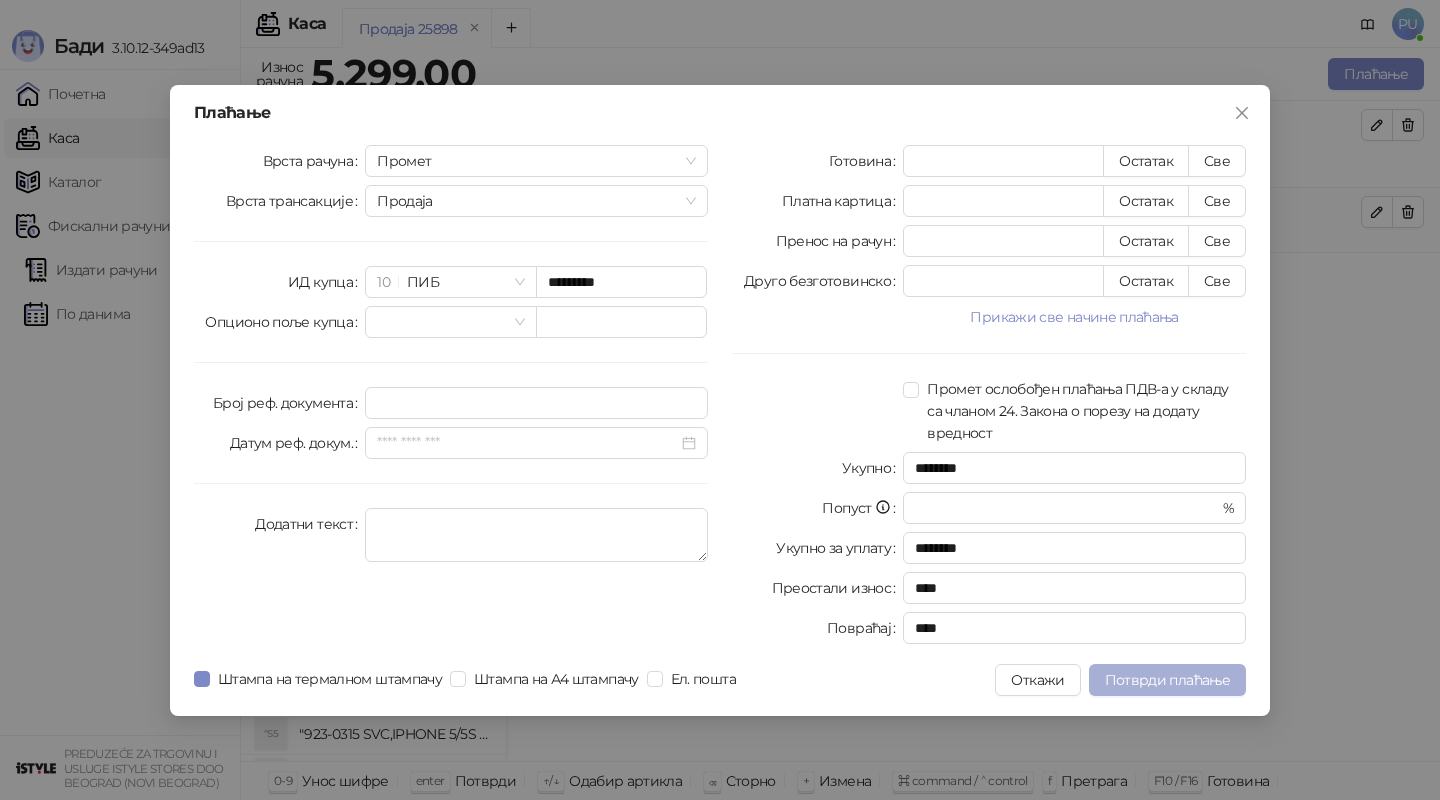 click on "Потврди плаћање" at bounding box center [1167, 680] 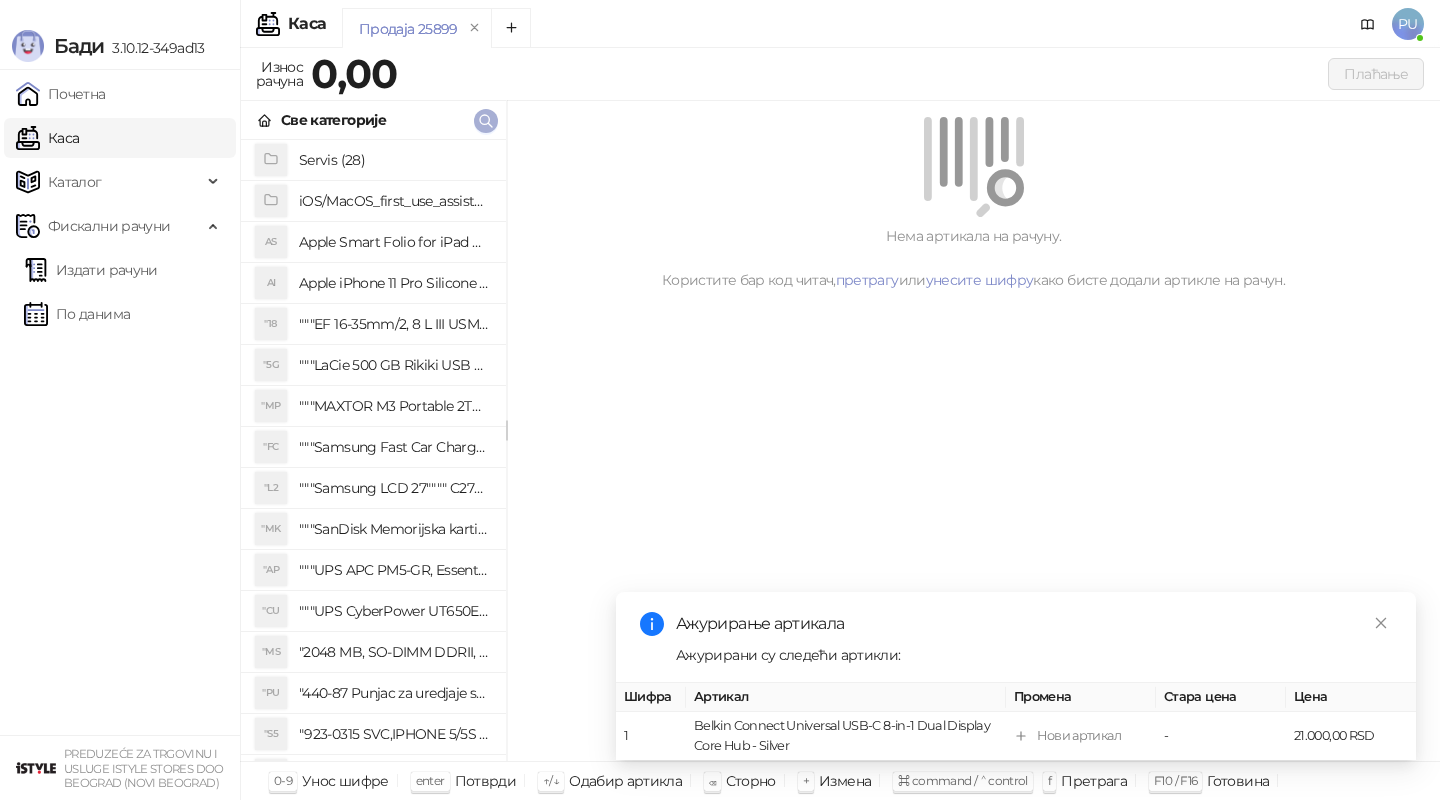 click 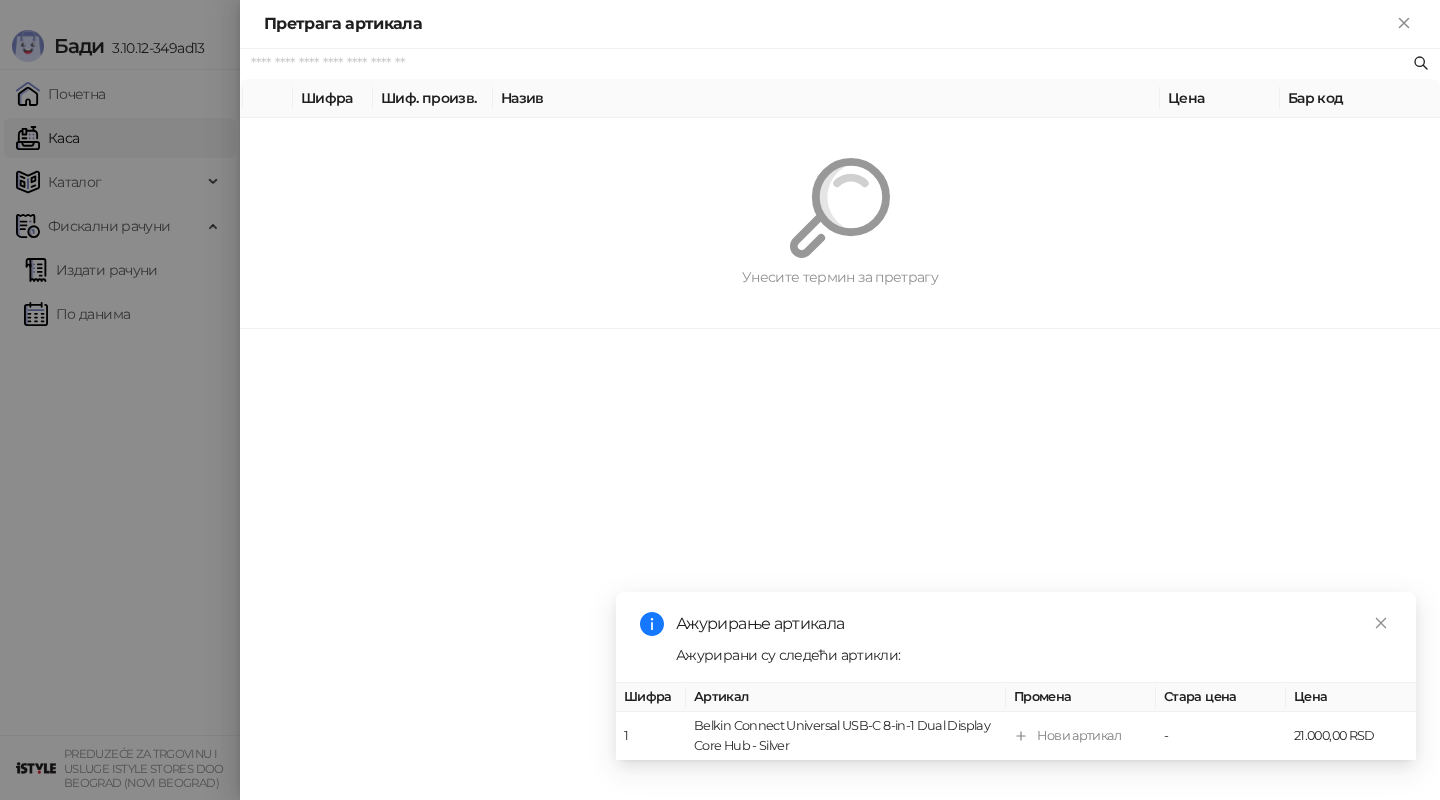 paste on "*********" 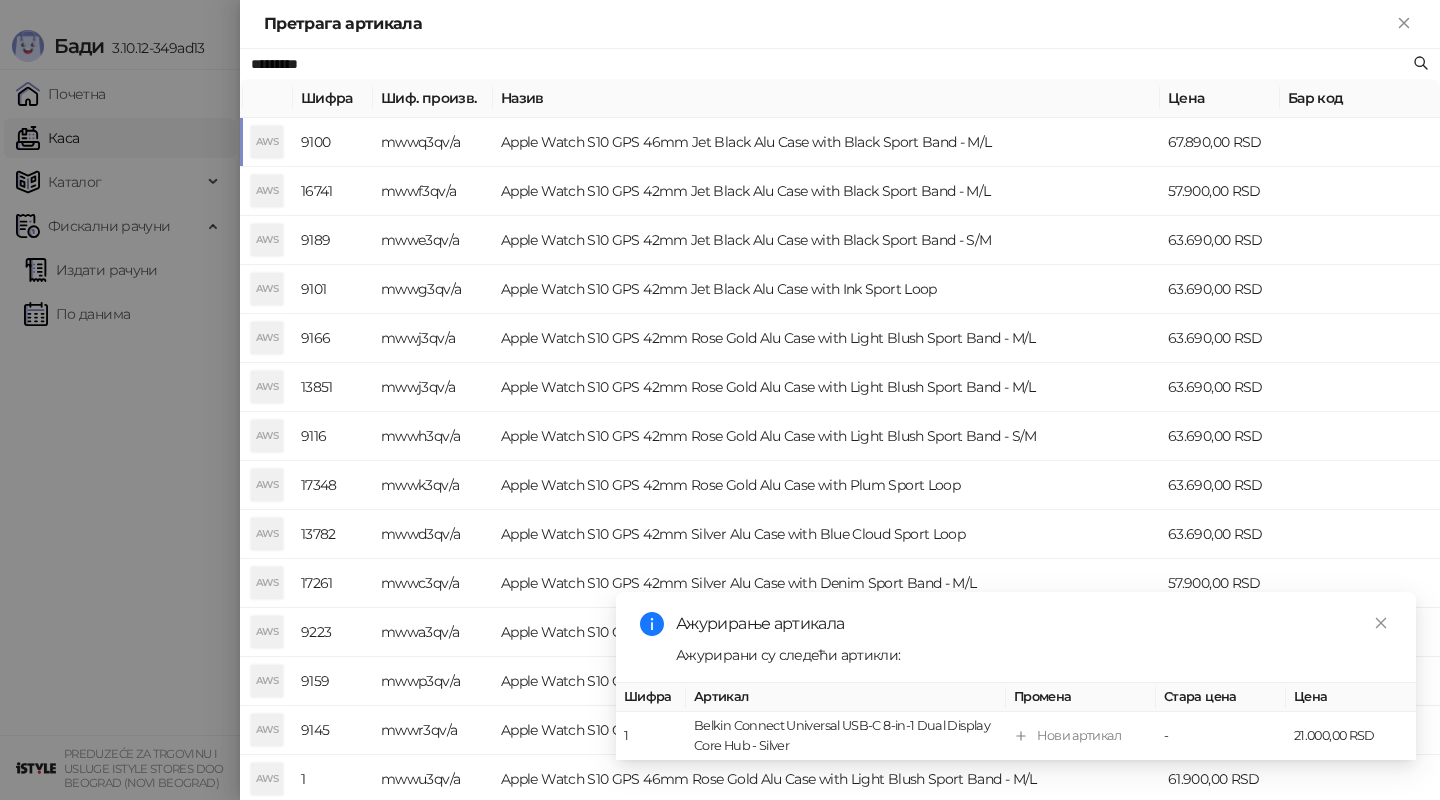click on "Apple Watch S10 GPS 46mm Jet Black Alu Case with Black Sport Band - M/L" at bounding box center [826, 142] 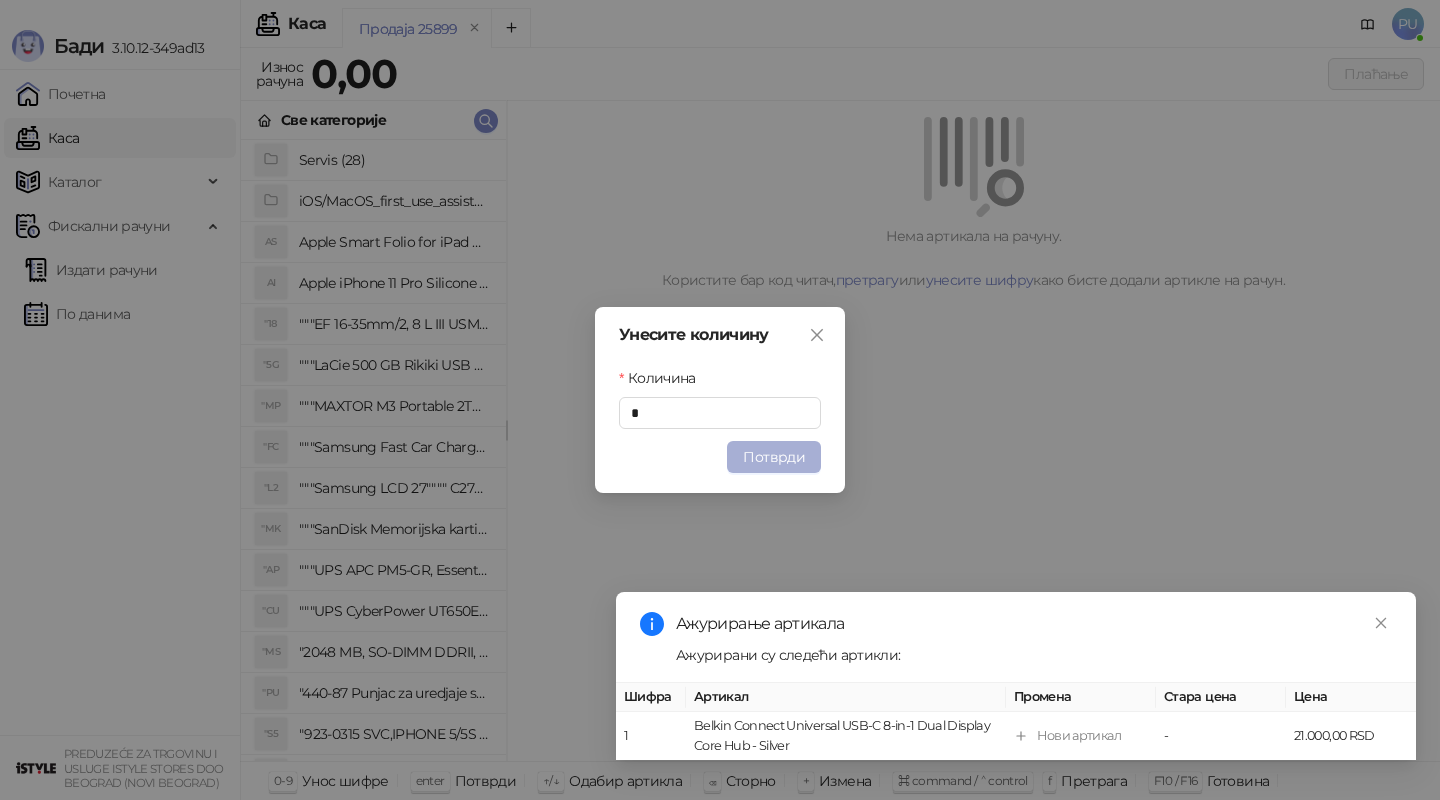 click on "Потврди" at bounding box center (774, 457) 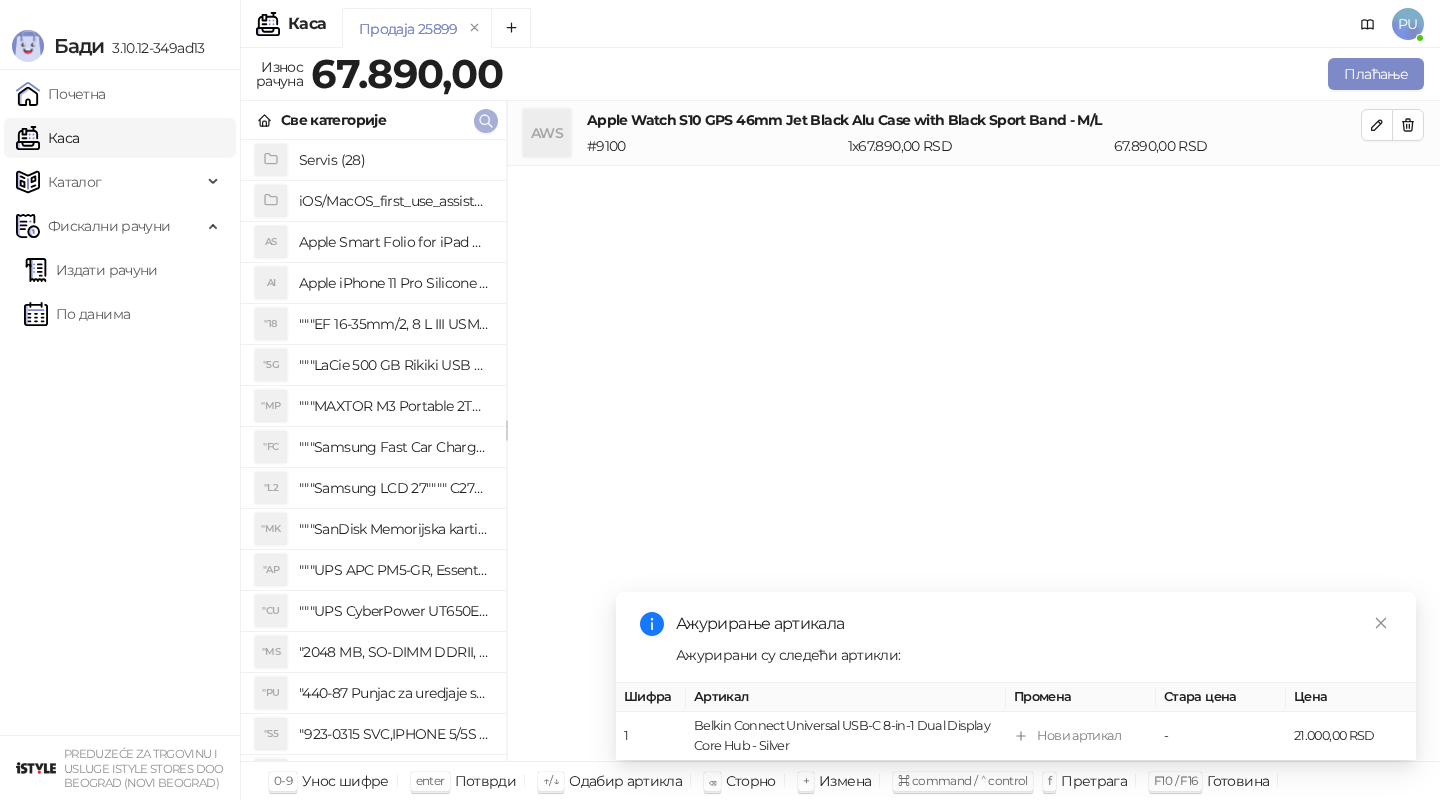 click 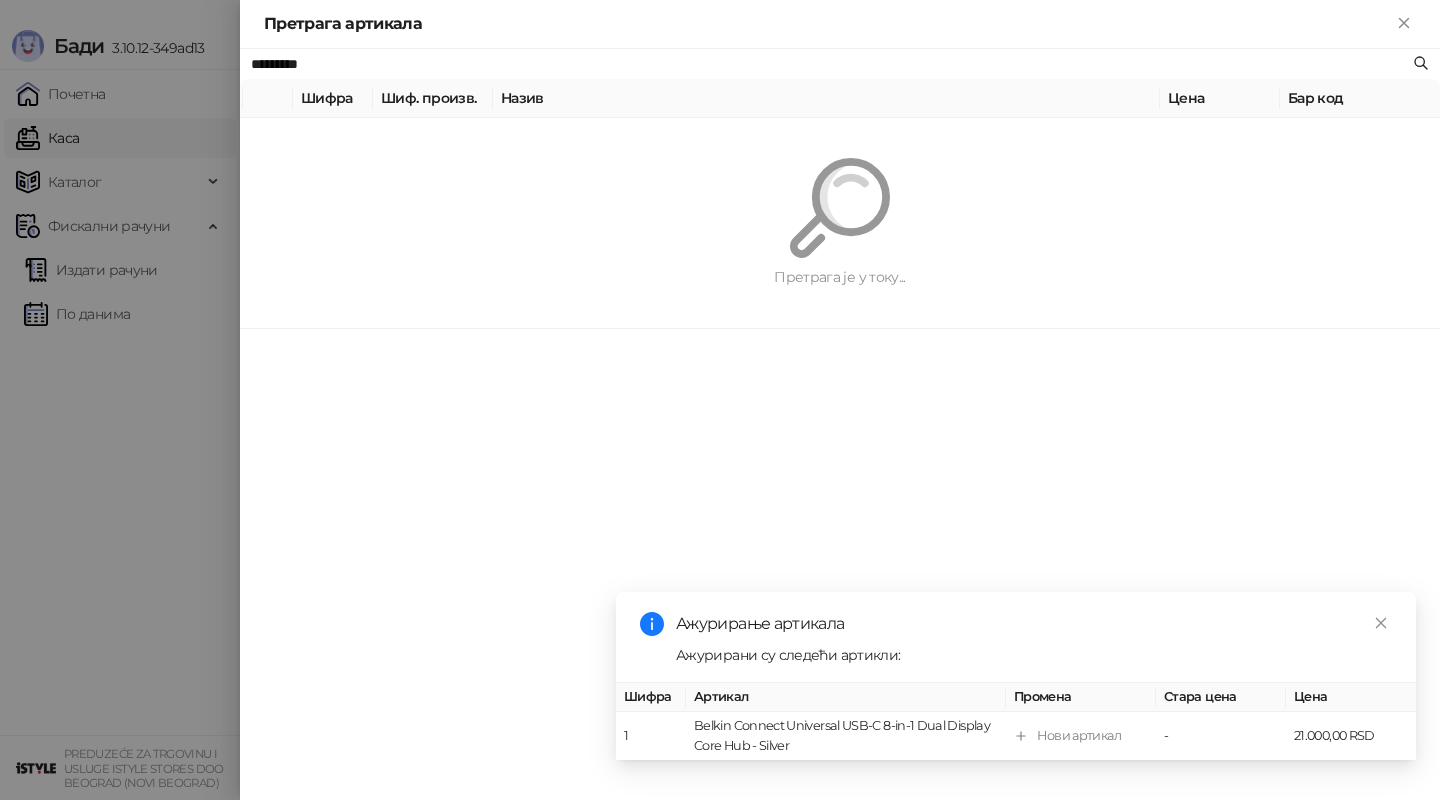 paste on "*******" 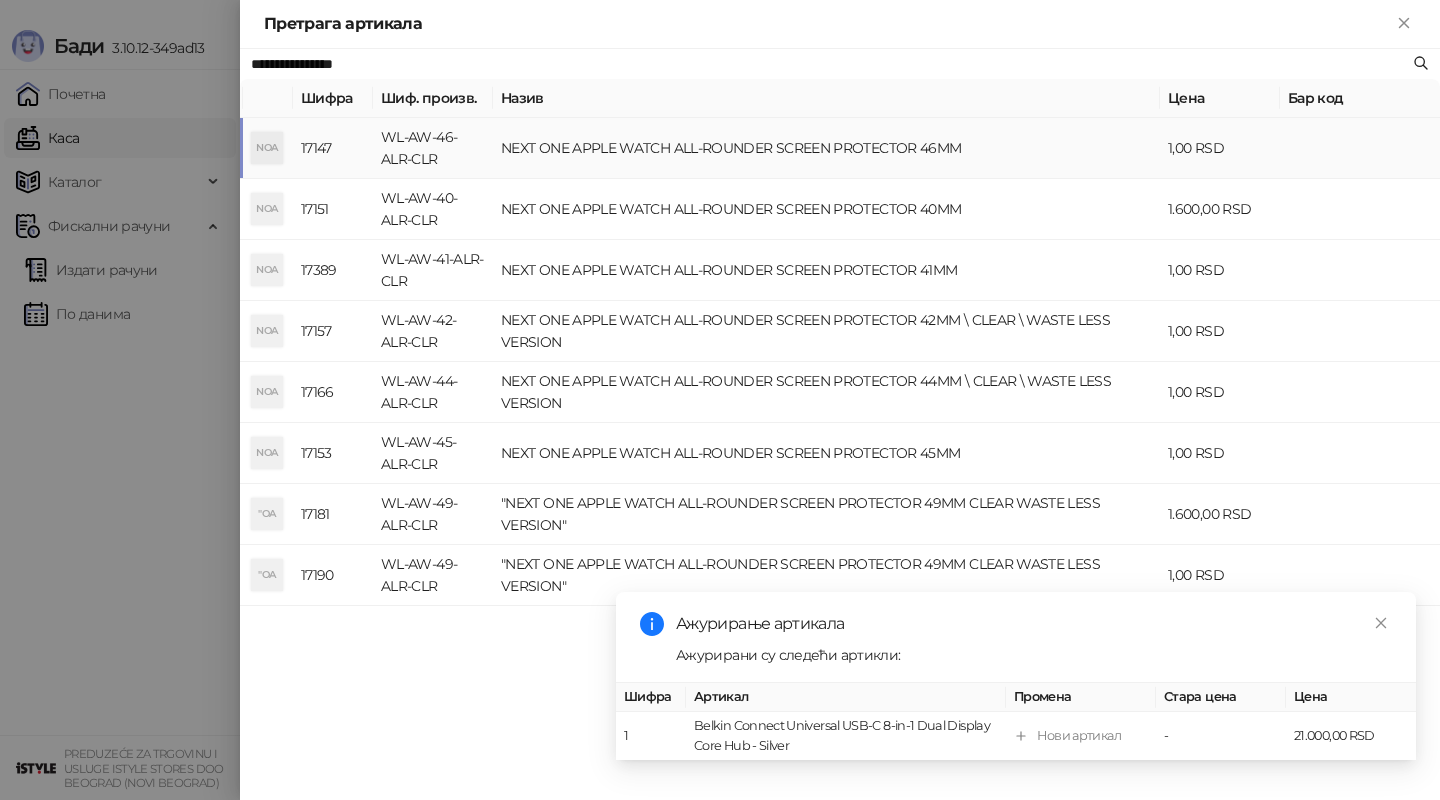 click on "NEXT ONE APPLE WATCH ALL-ROUNDER SCREEN PROTECTOR 46MM" at bounding box center [826, 148] 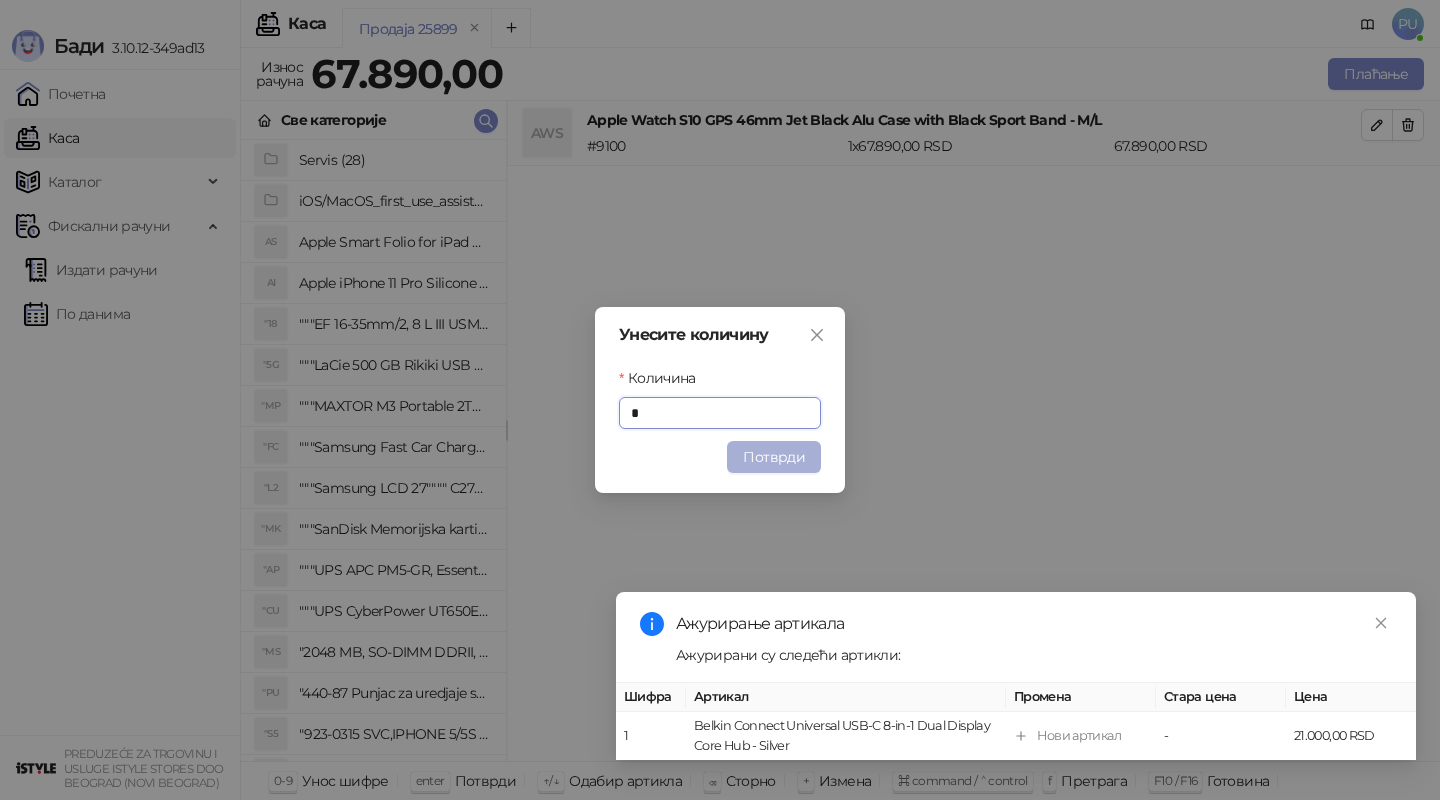 click on "Потврди" at bounding box center [774, 457] 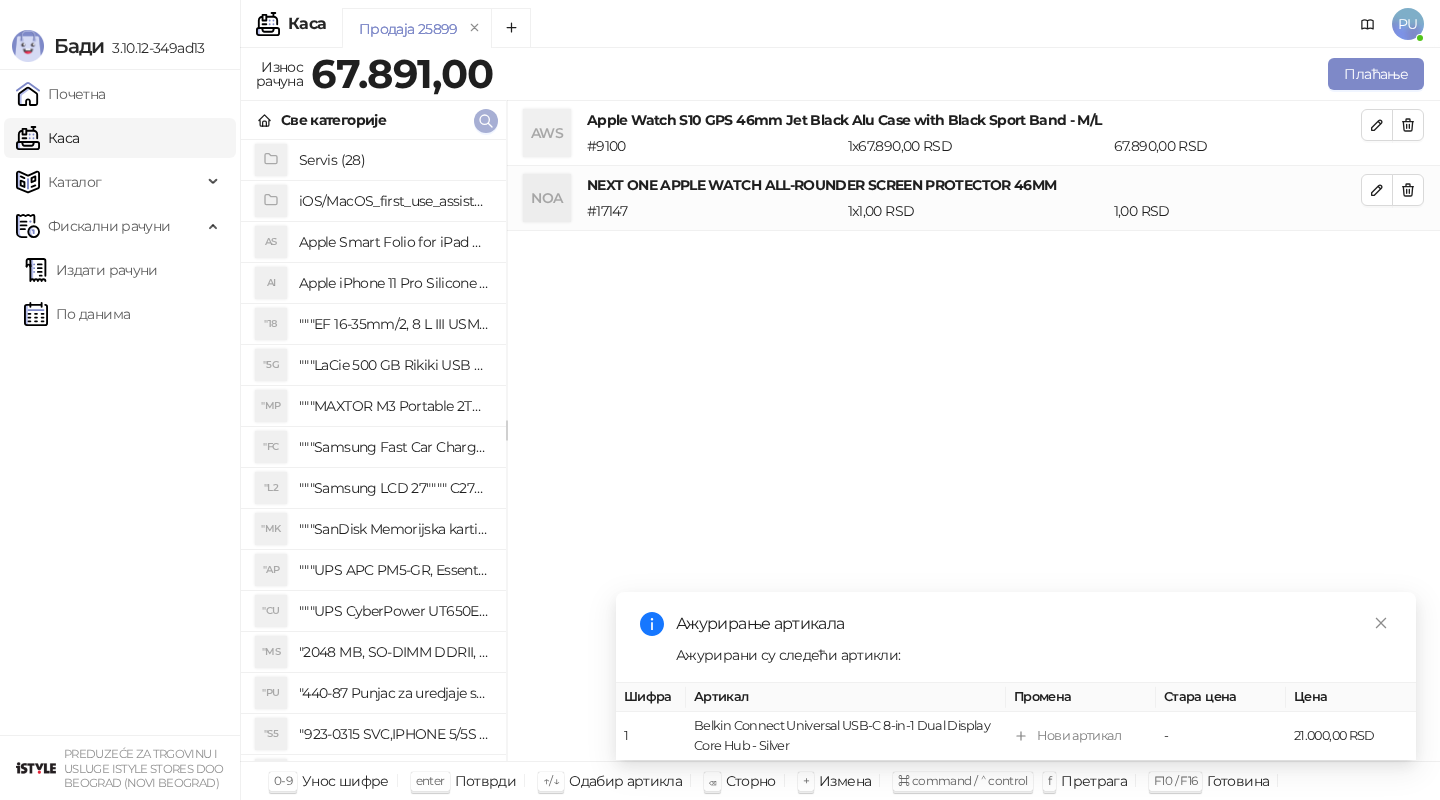 click 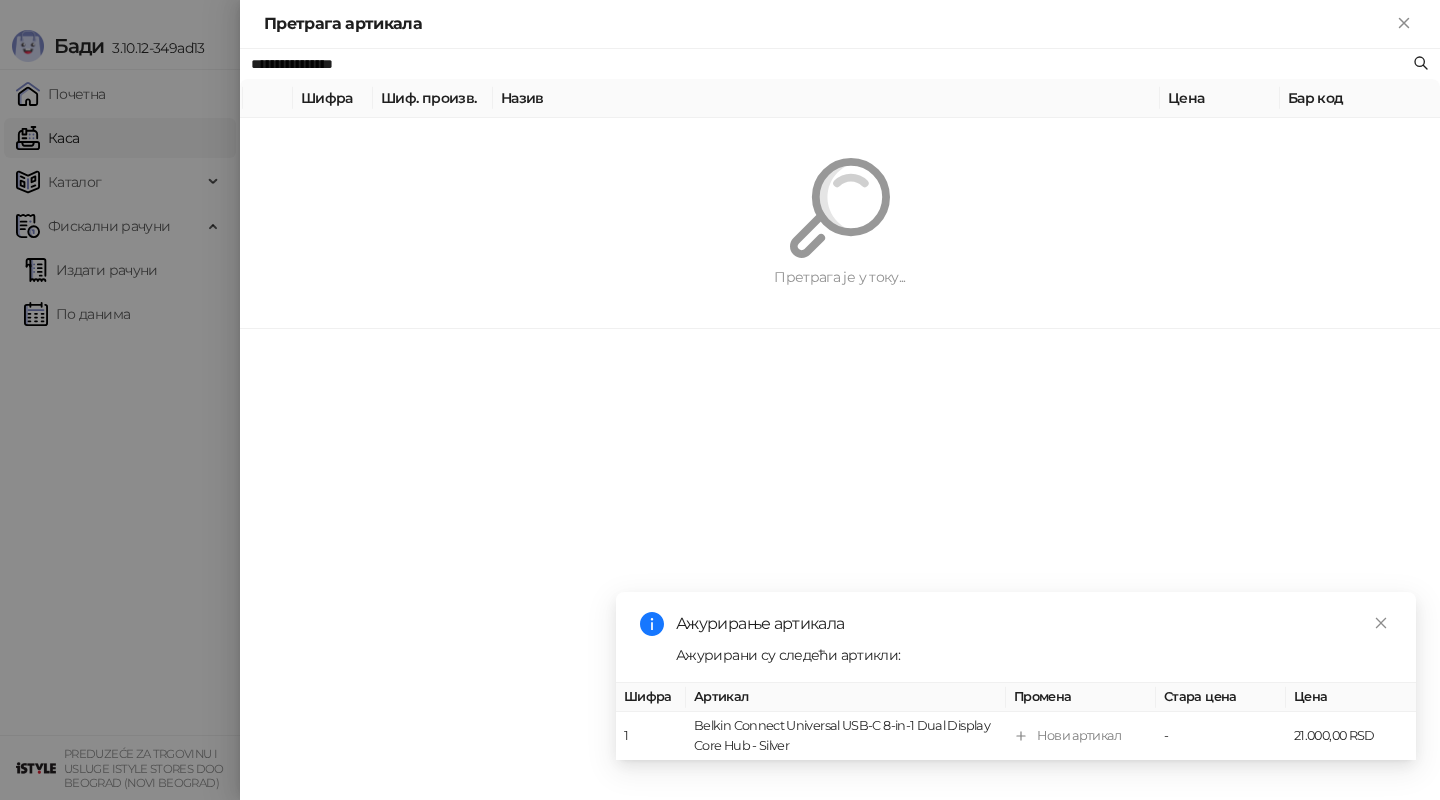 paste on "**********" 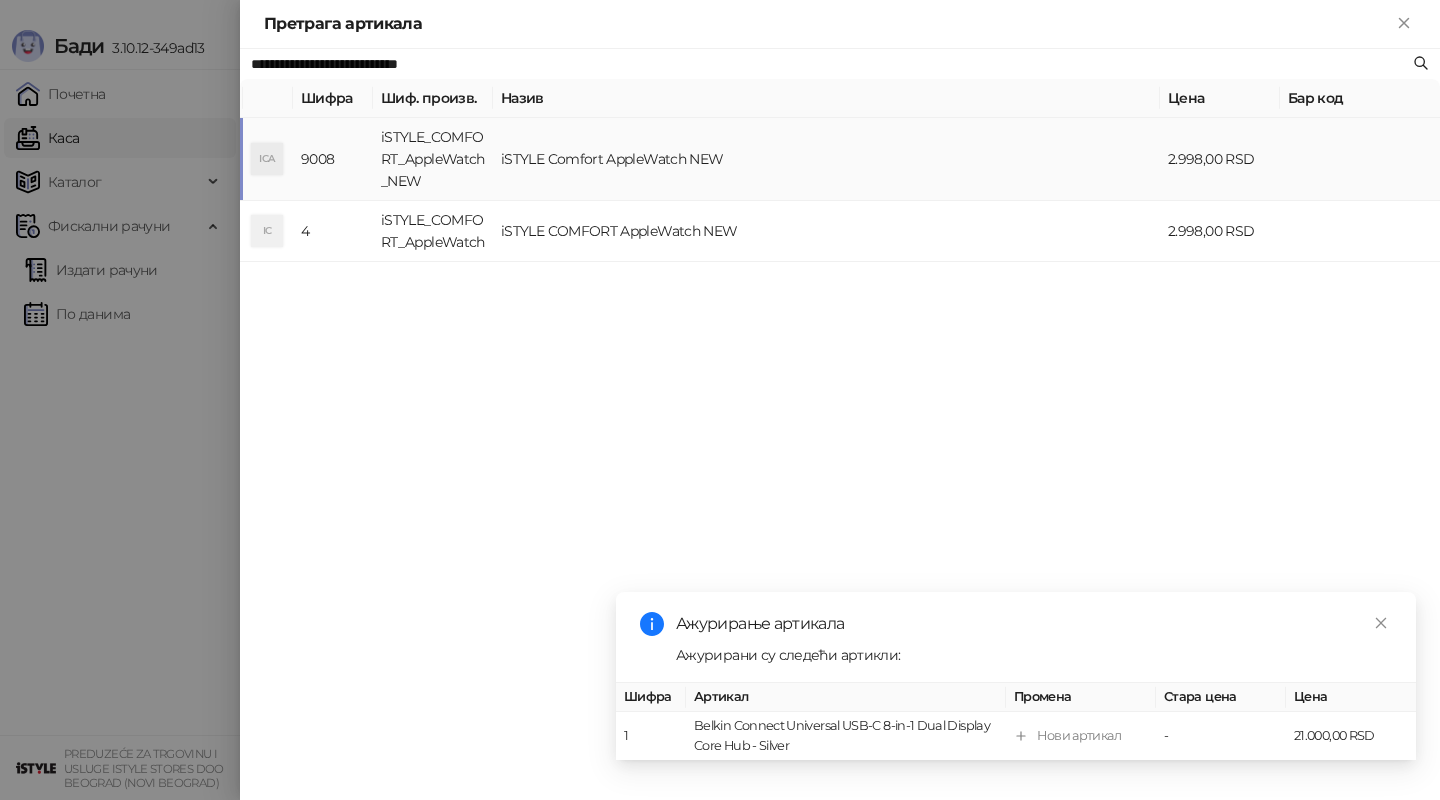 type on "**********" 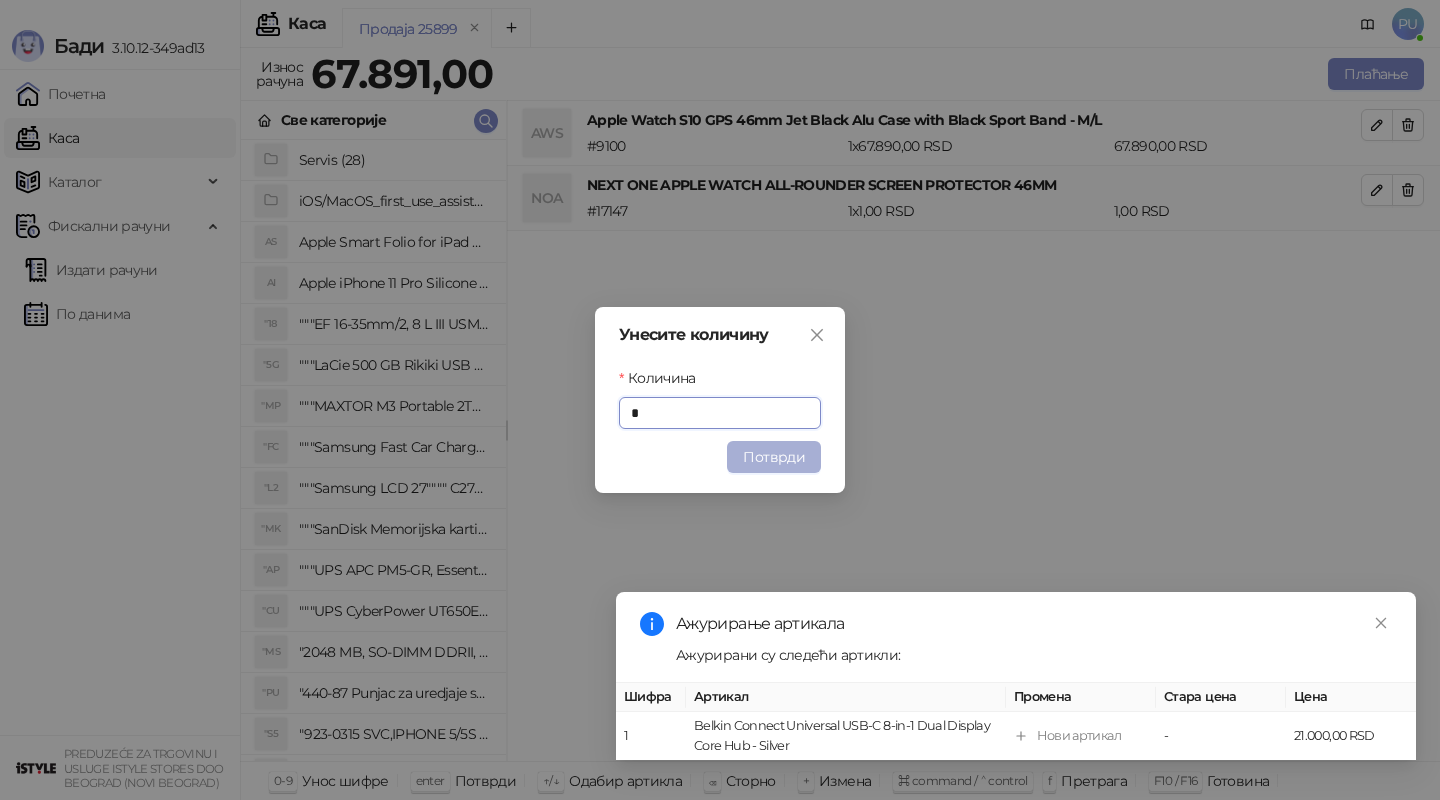 click on "Потврди" at bounding box center [774, 457] 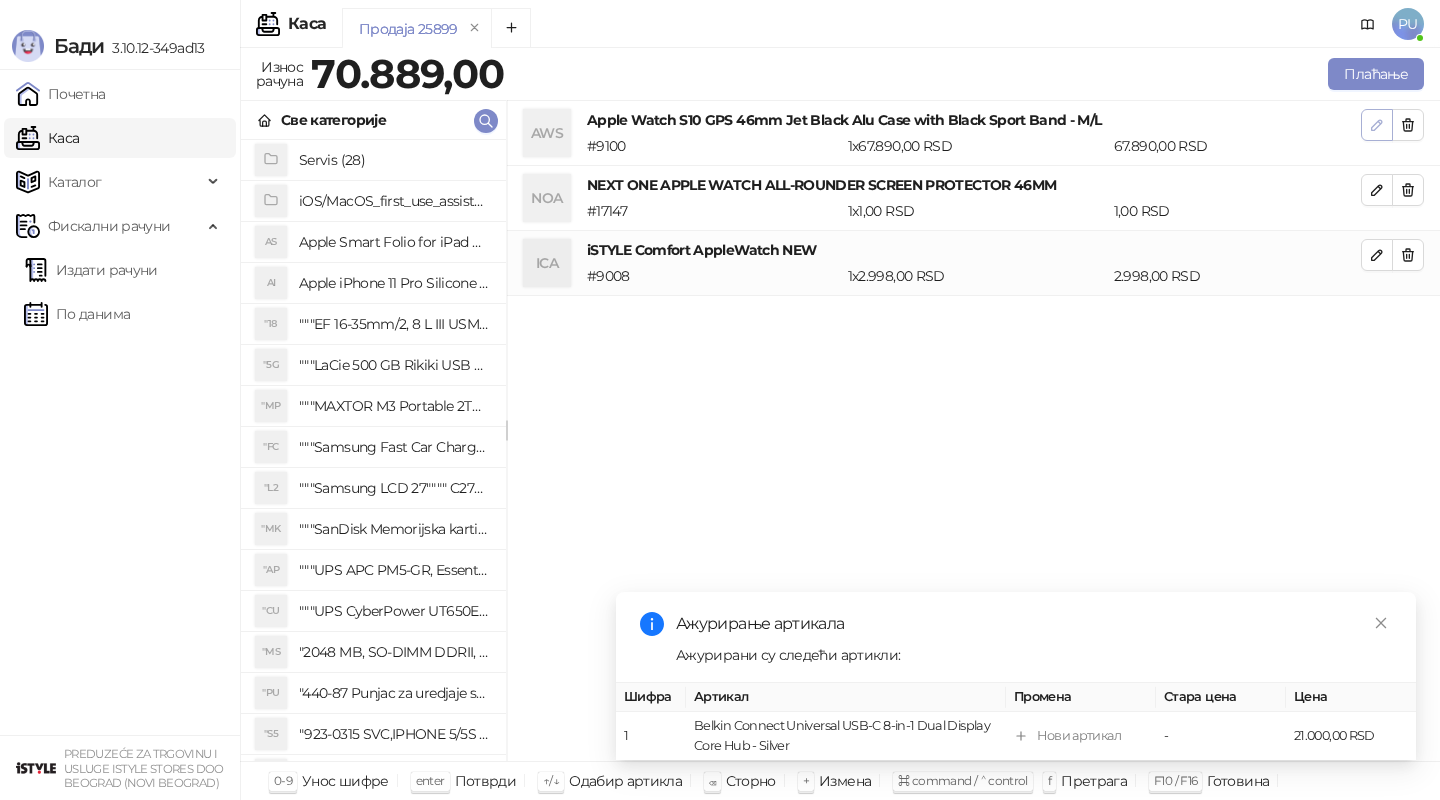 click 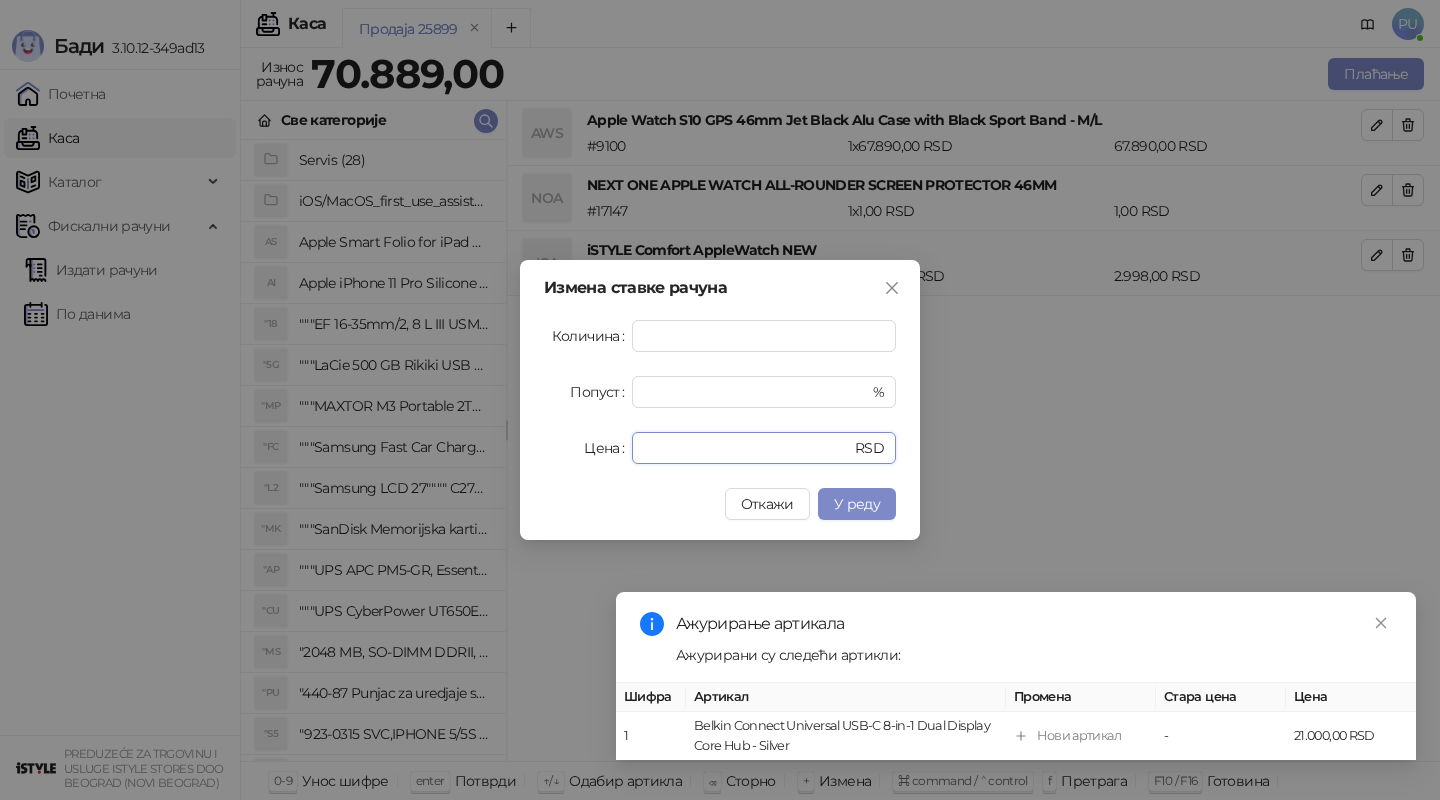 drag, startPoint x: 713, startPoint y: 443, endPoint x: 489, endPoint y: 443, distance: 224 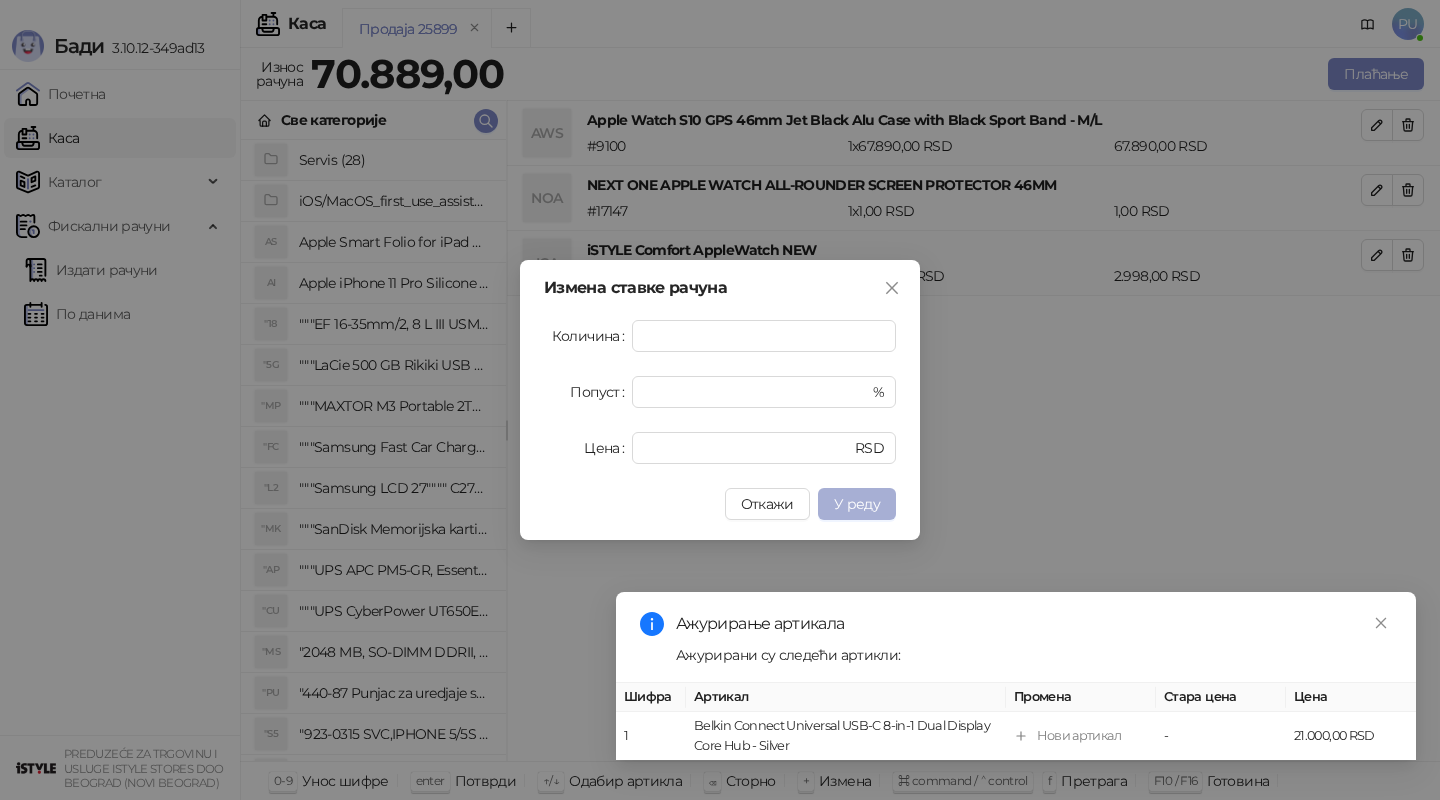 type on "*****" 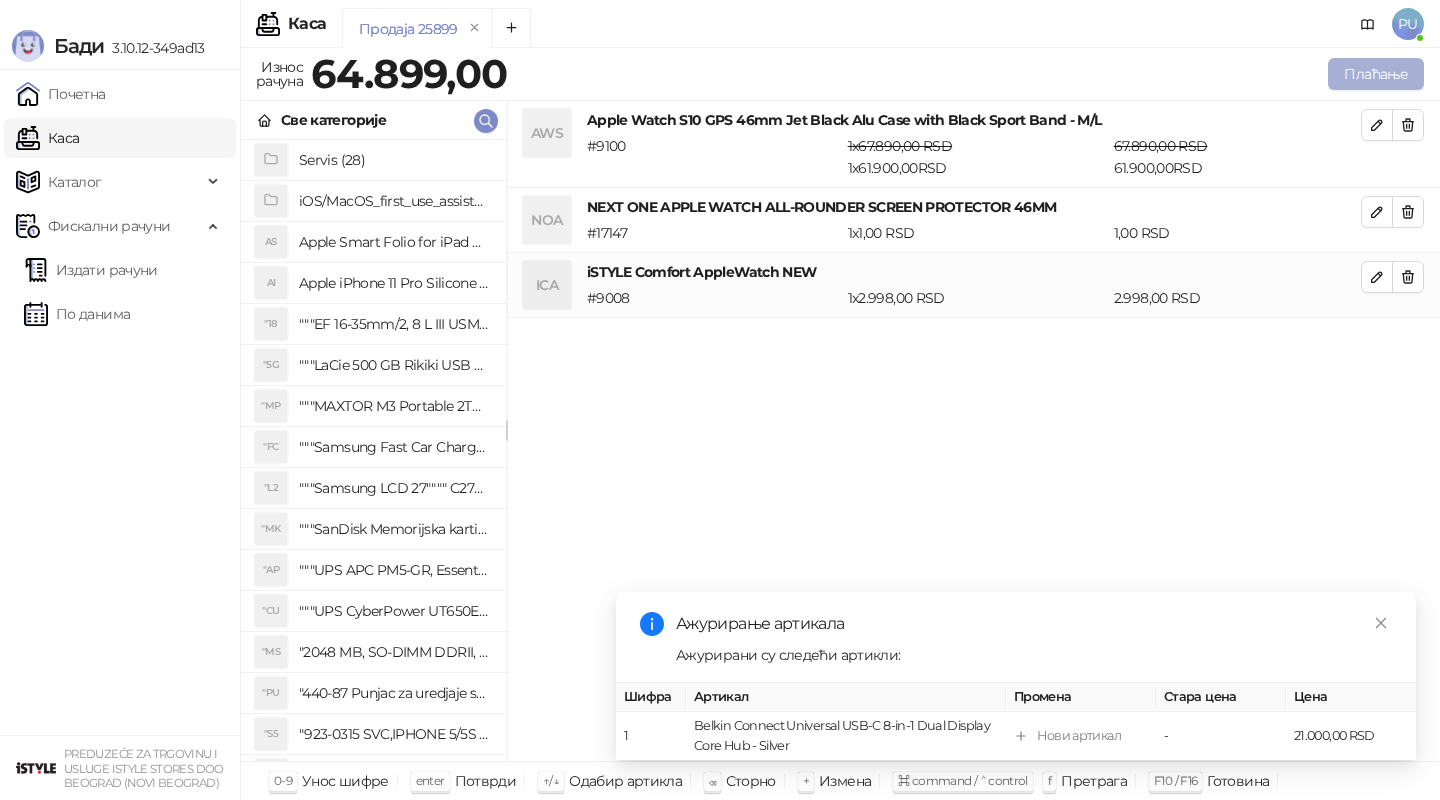 click on "Плаћање" at bounding box center [1376, 74] 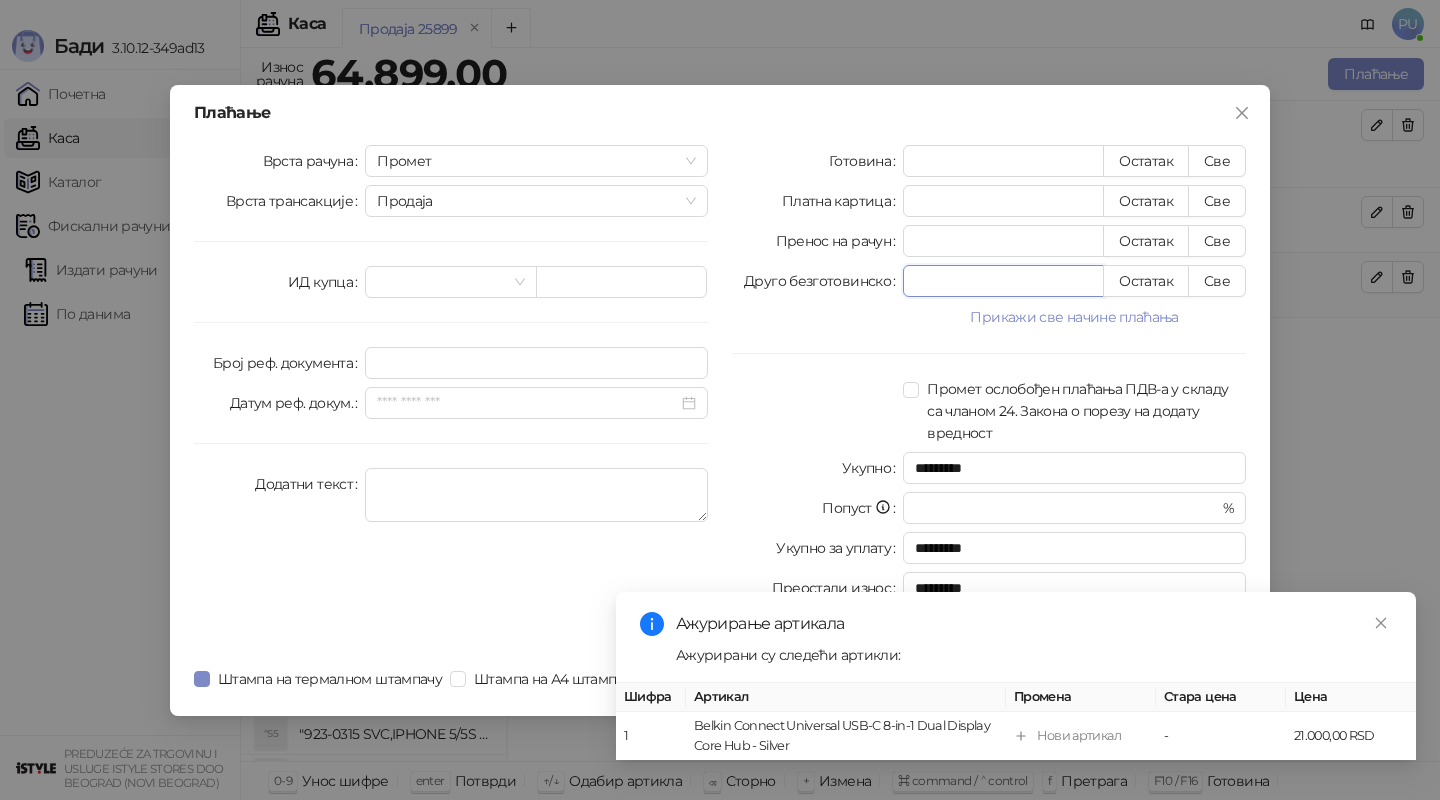 drag, startPoint x: 940, startPoint y: 285, endPoint x: 846, endPoint y: 285, distance: 94 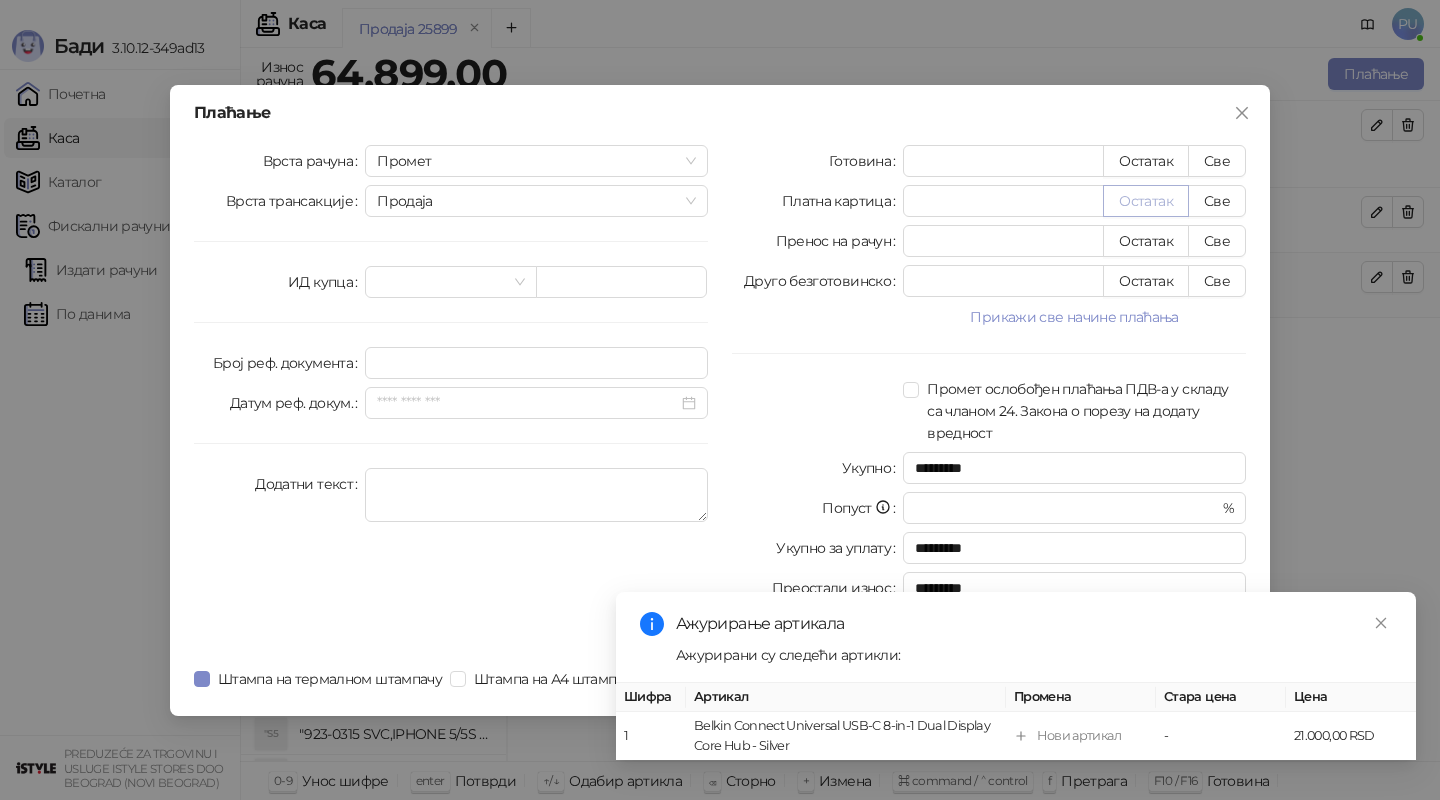 type on "****" 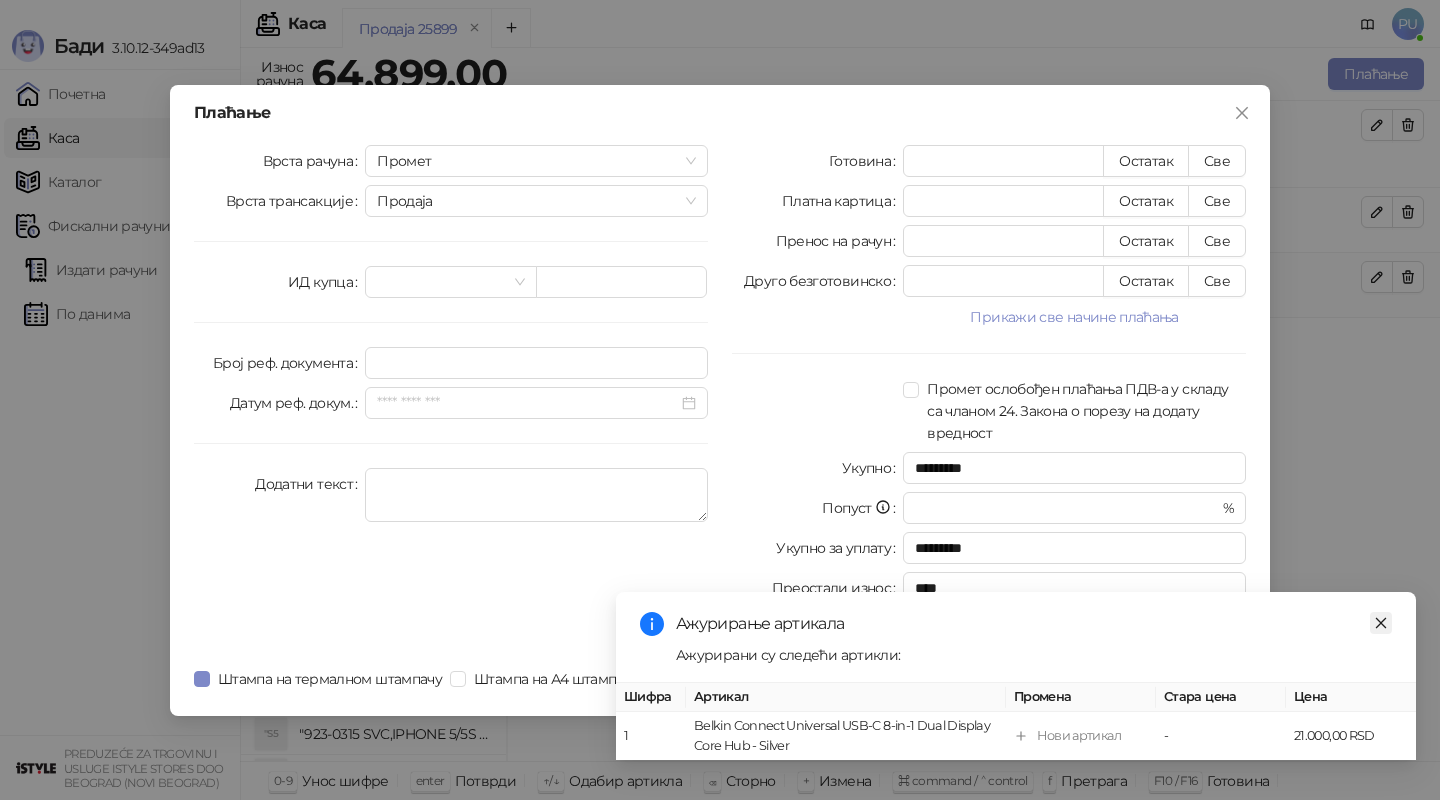 click 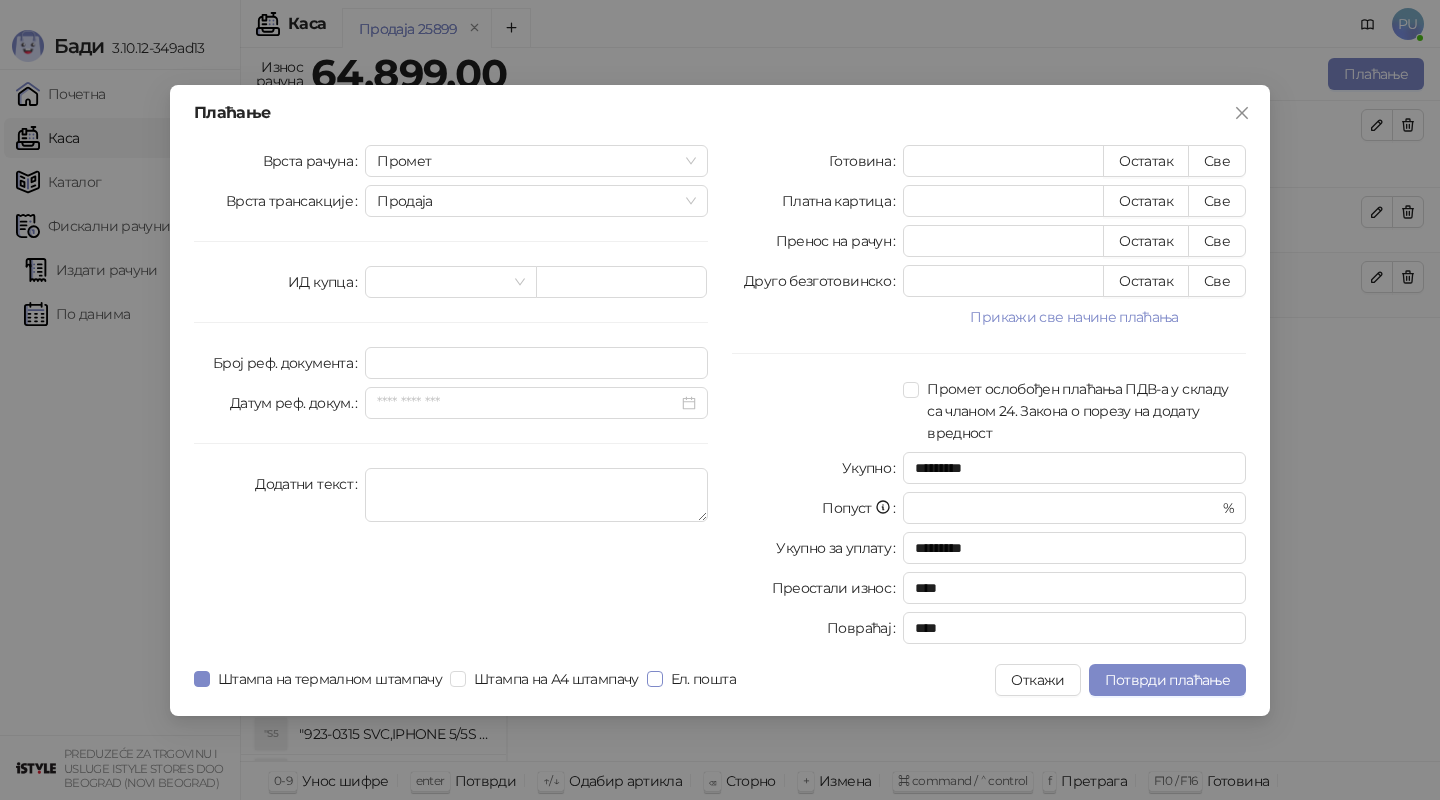 click on "Ел. пошта" at bounding box center [703, 679] 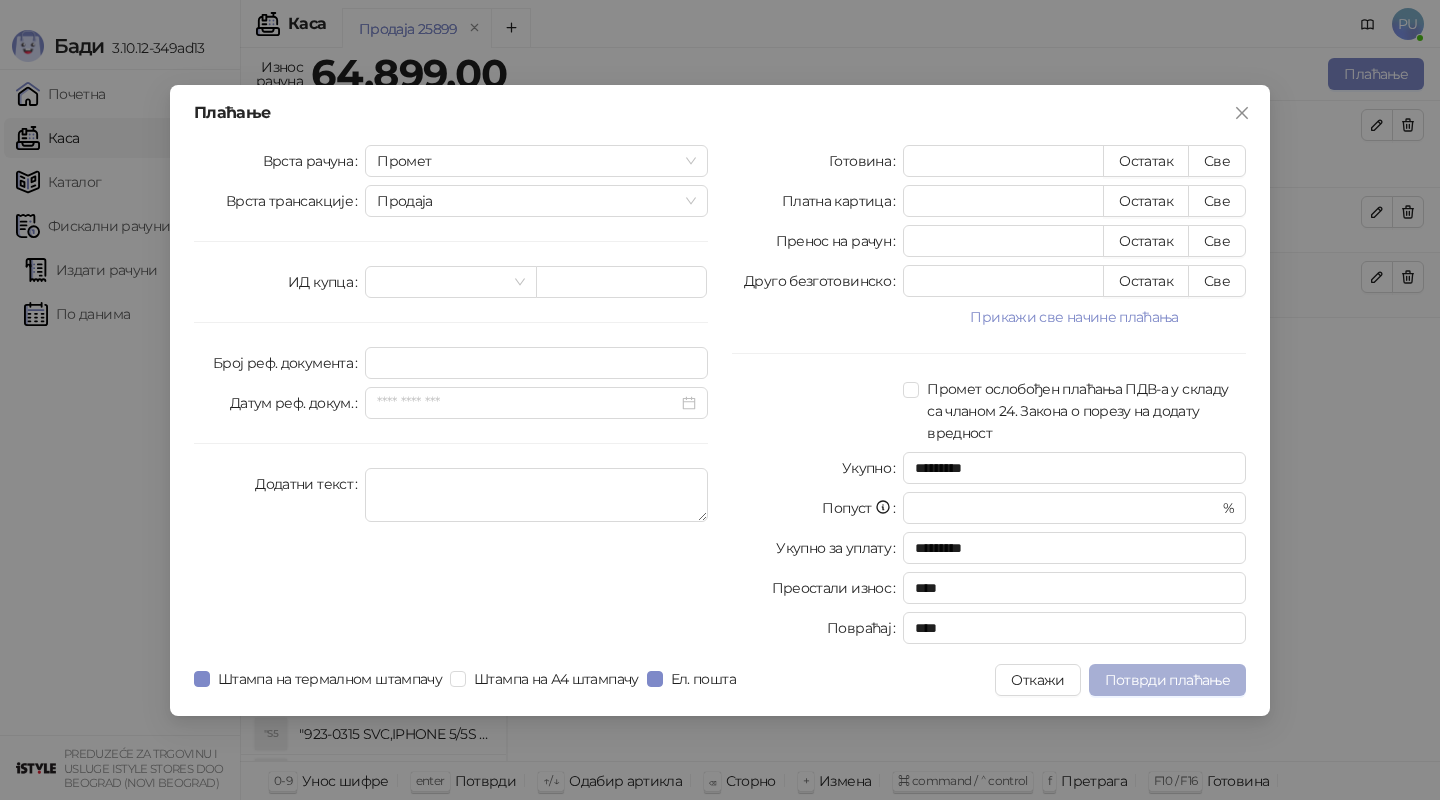 click on "Потврди плаћање" at bounding box center [1167, 680] 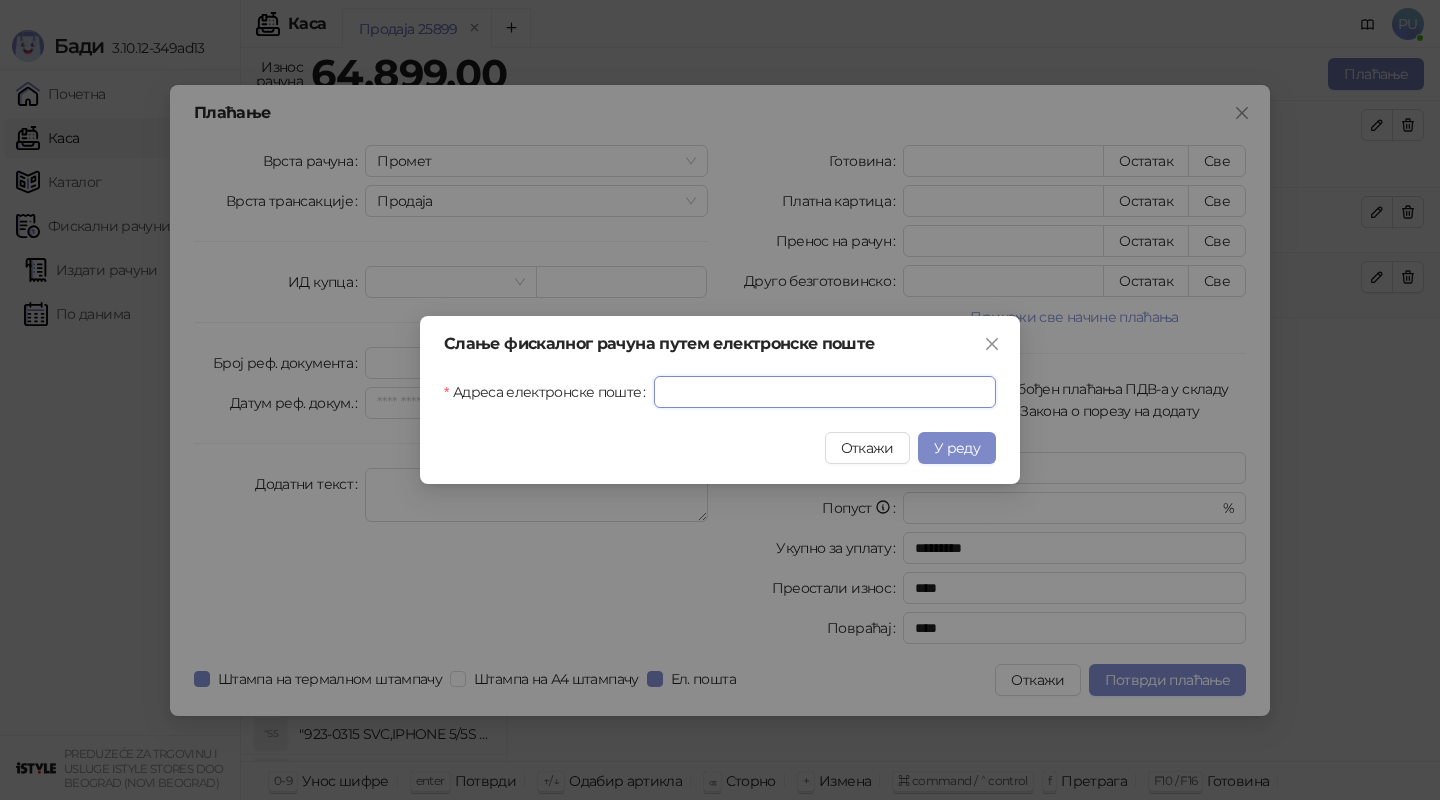 click on "Адреса електронске поште" at bounding box center [825, 392] 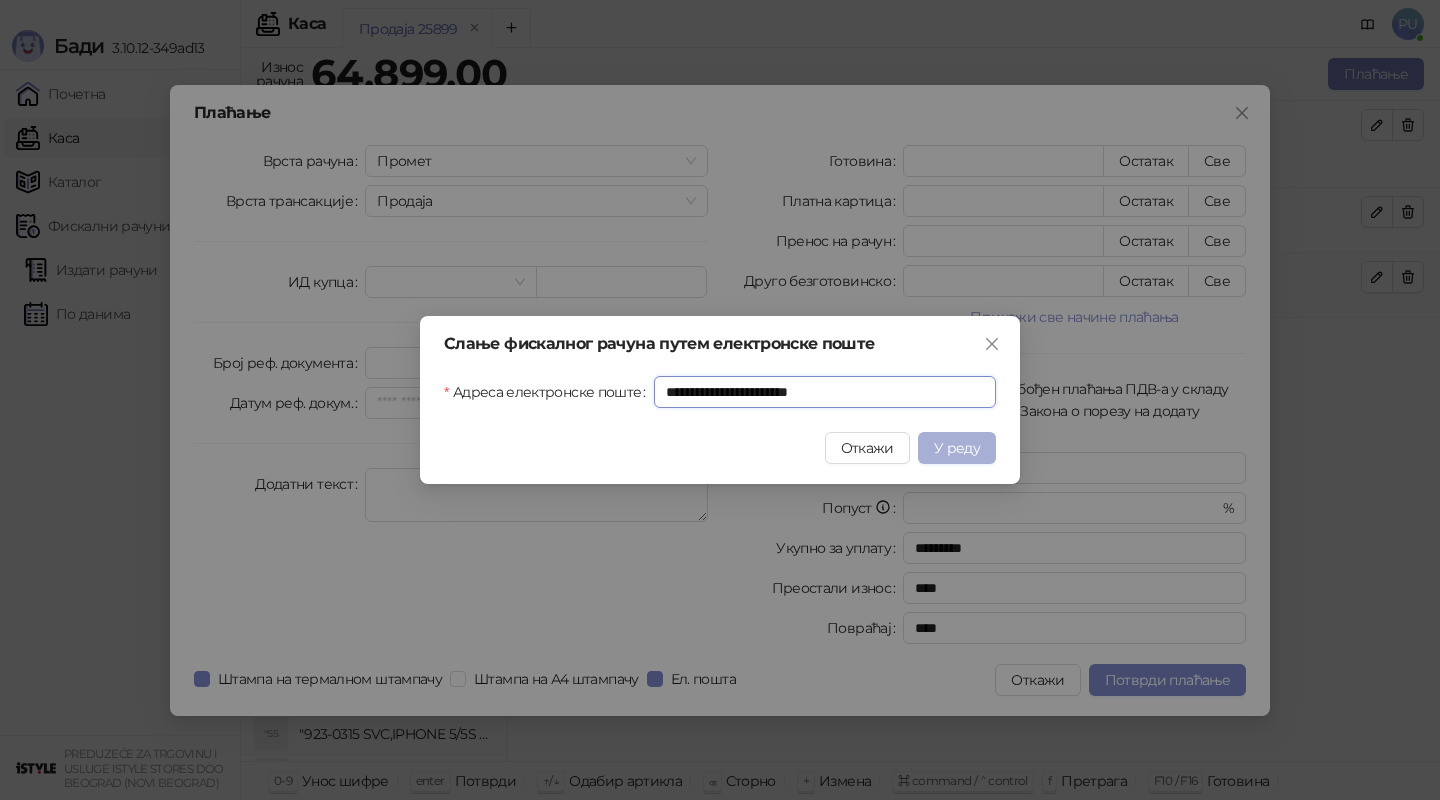 type on "**********" 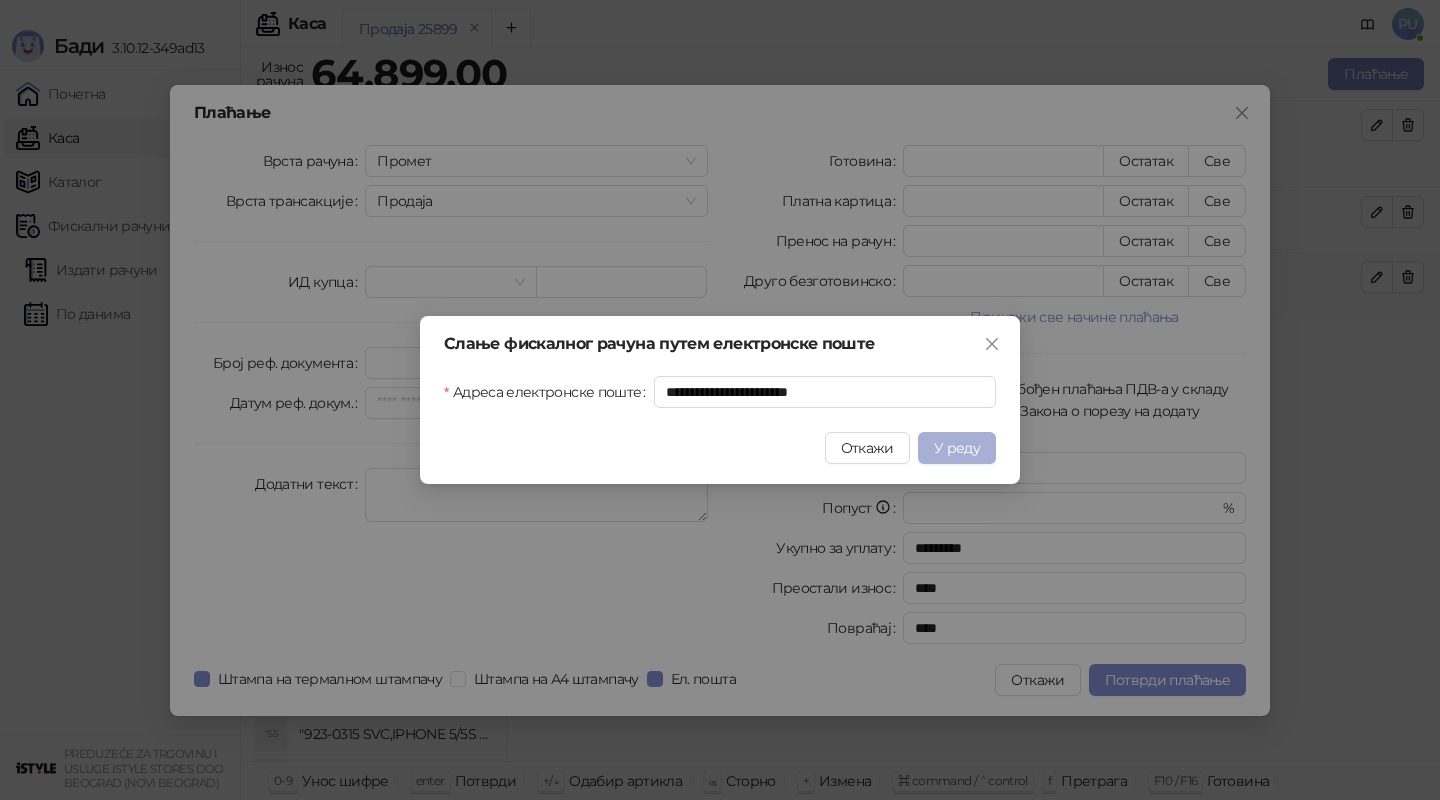 click on "У реду" at bounding box center [957, 448] 